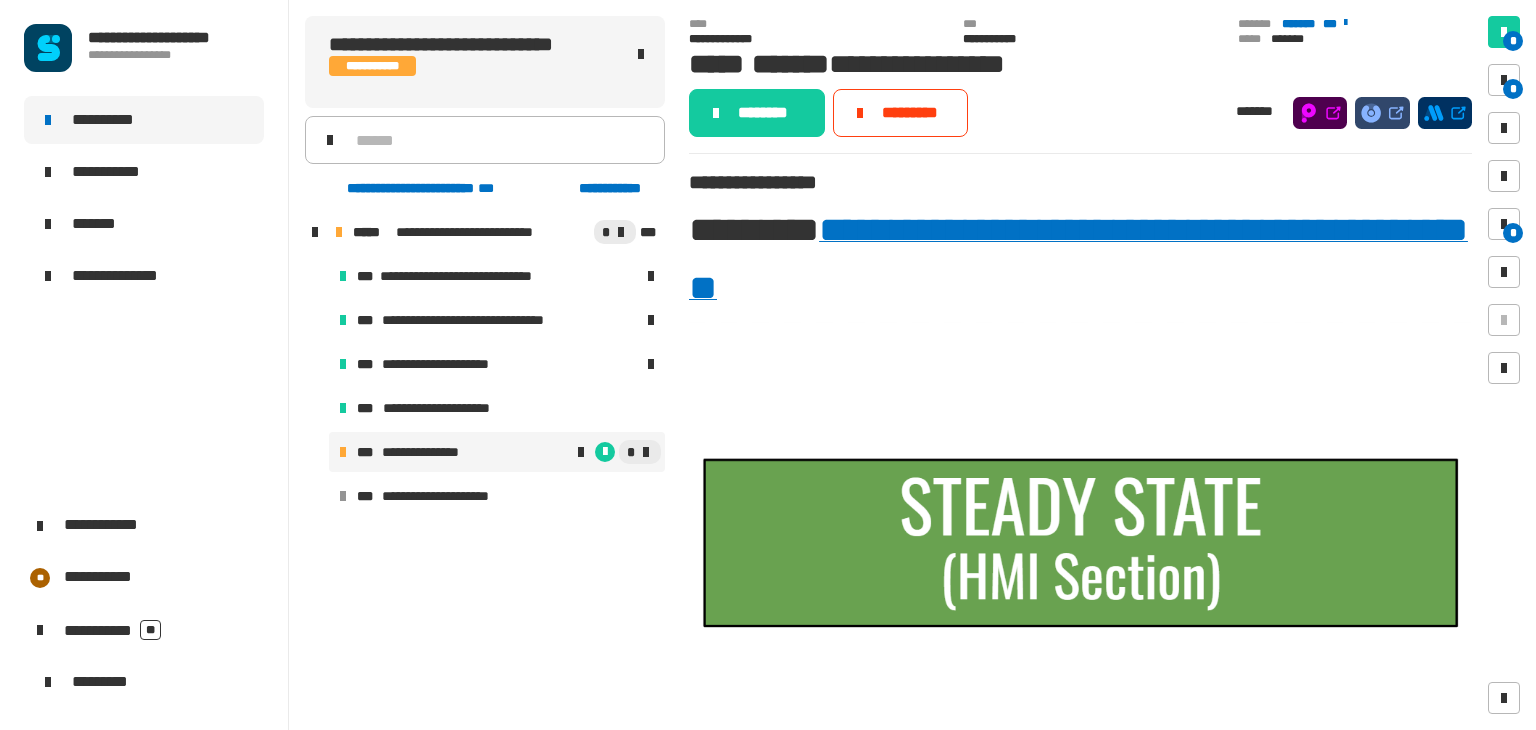 scroll, scrollTop: 0, scrollLeft: 0, axis: both 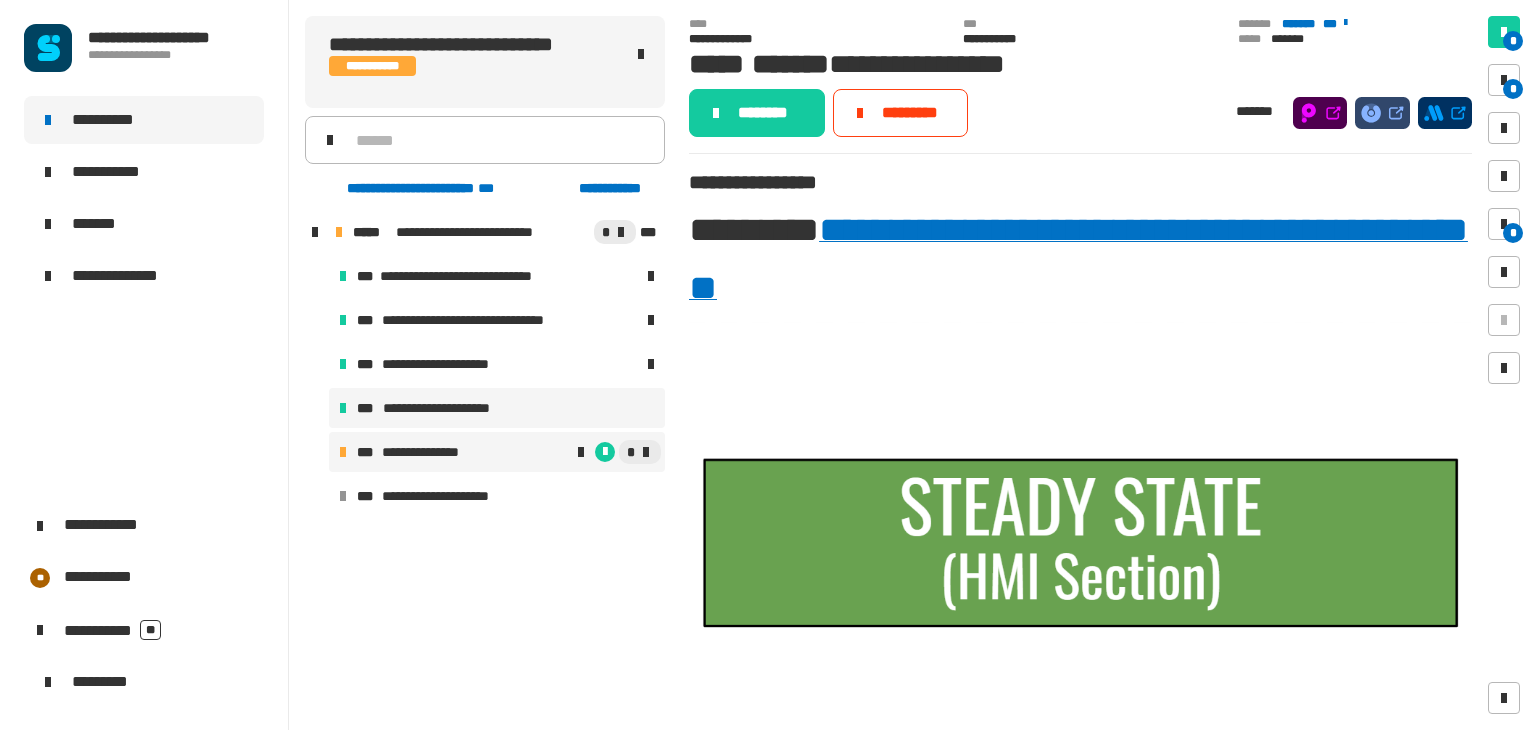 click on "**********" at bounding box center [444, 408] 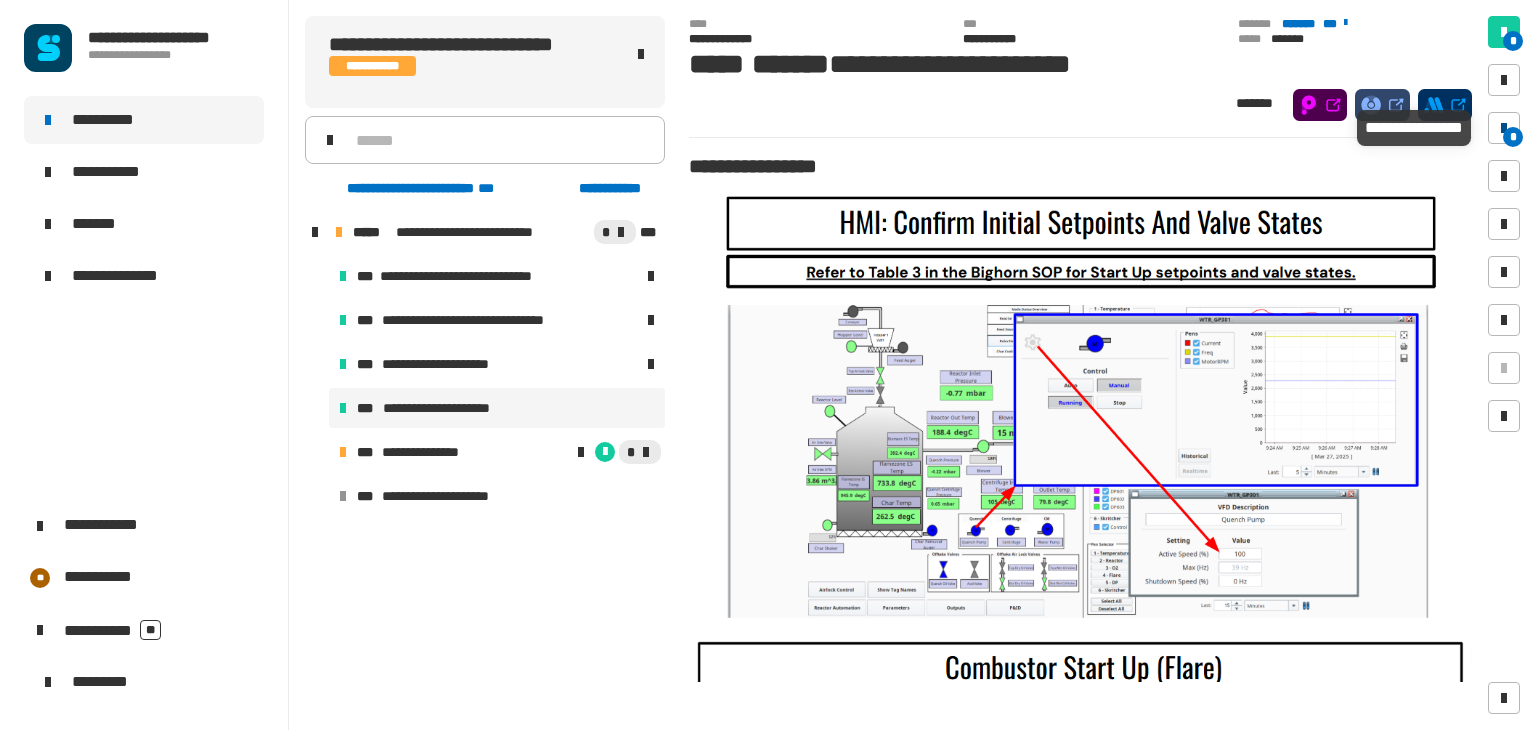 click at bounding box center [1504, 128] 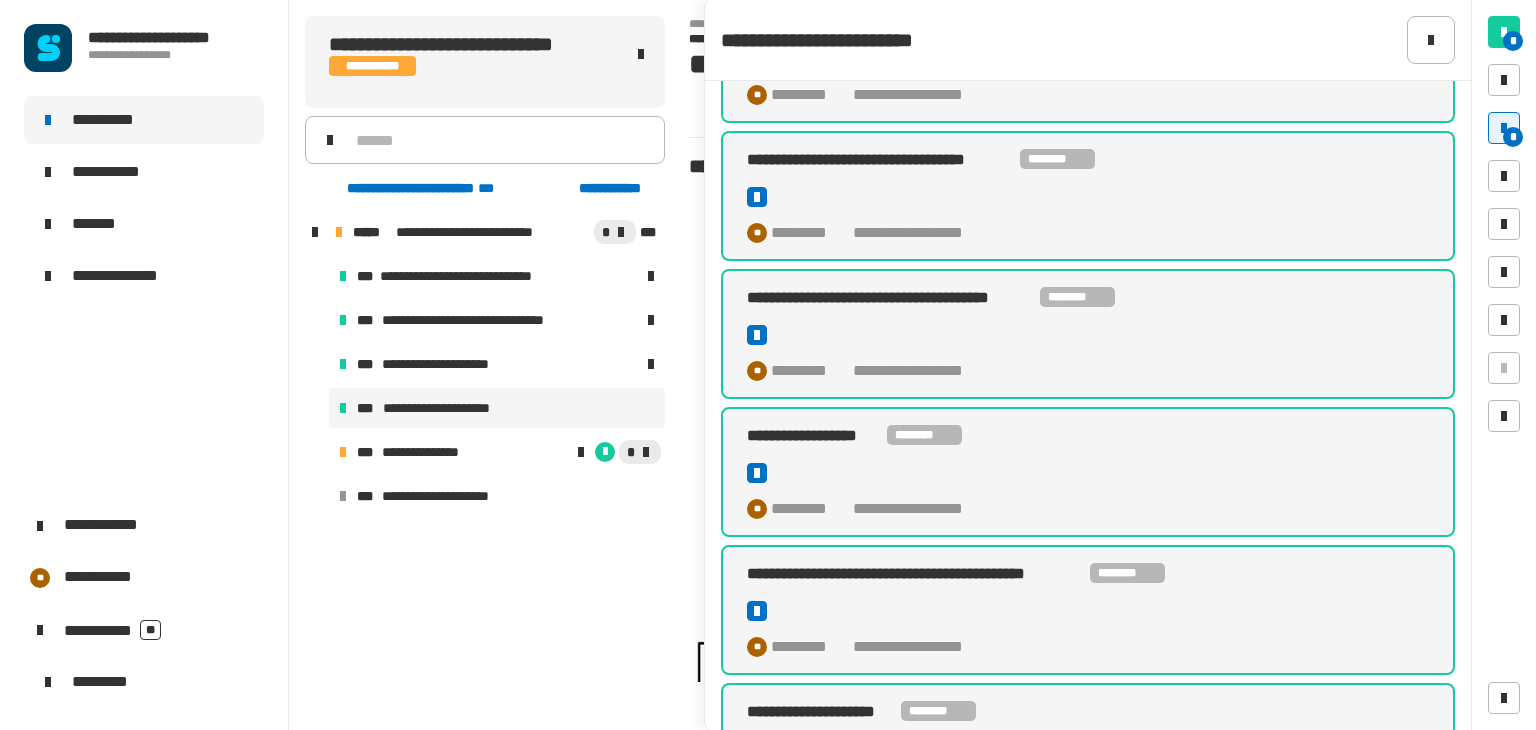 scroll, scrollTop: 1105, scrollLeft: 0, axis: vertical 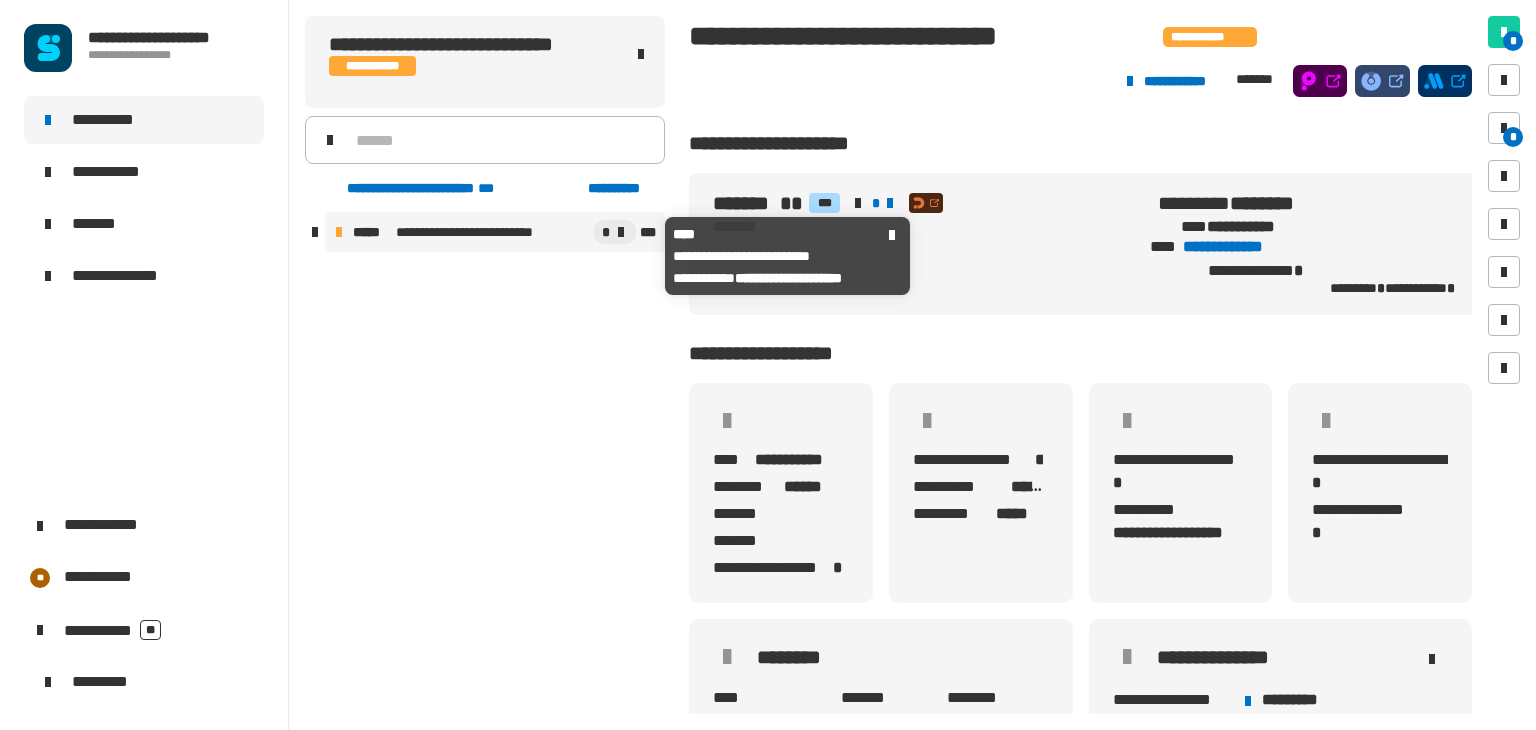 click on "**********" at bounding box center (484, 232) 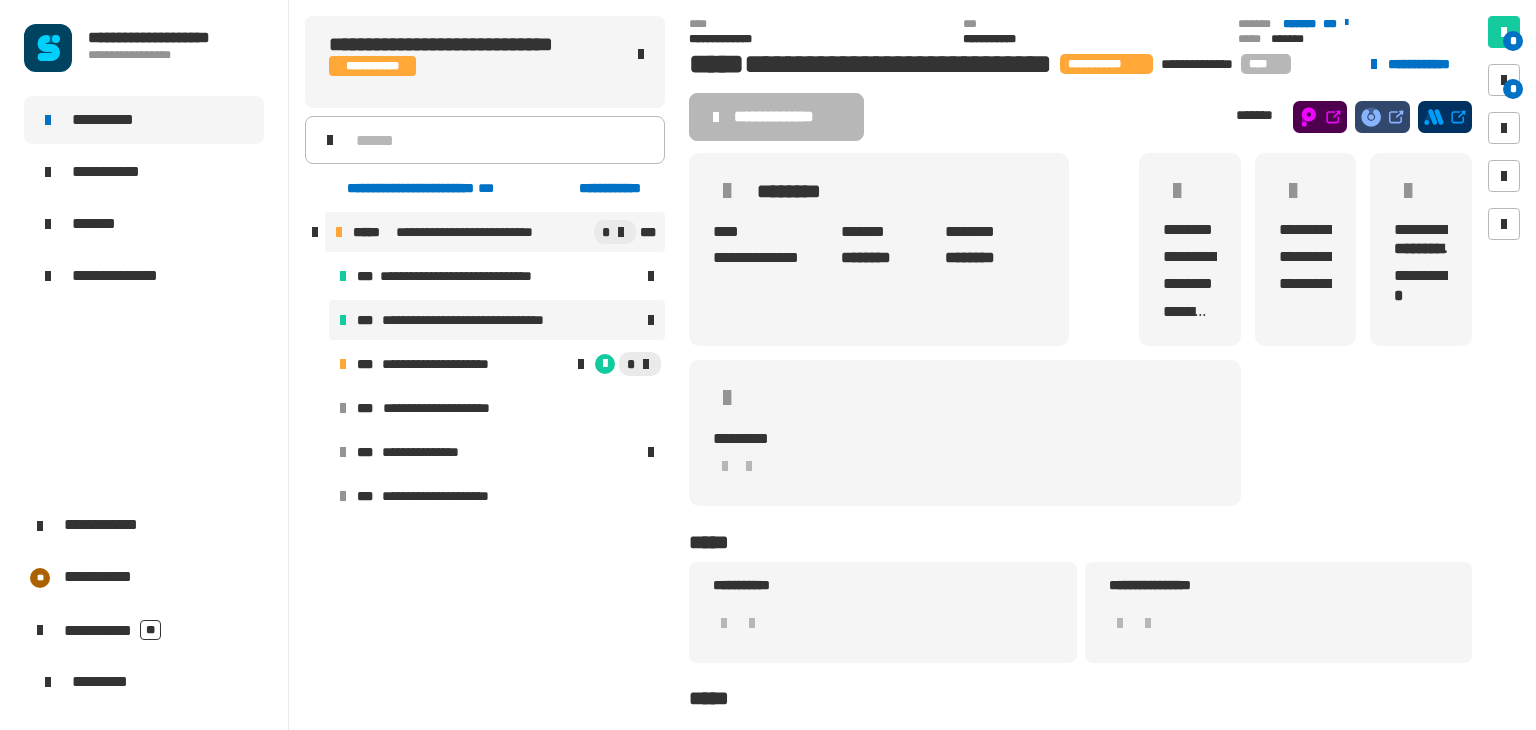 click on "**********" at bounding box center [473, 320] 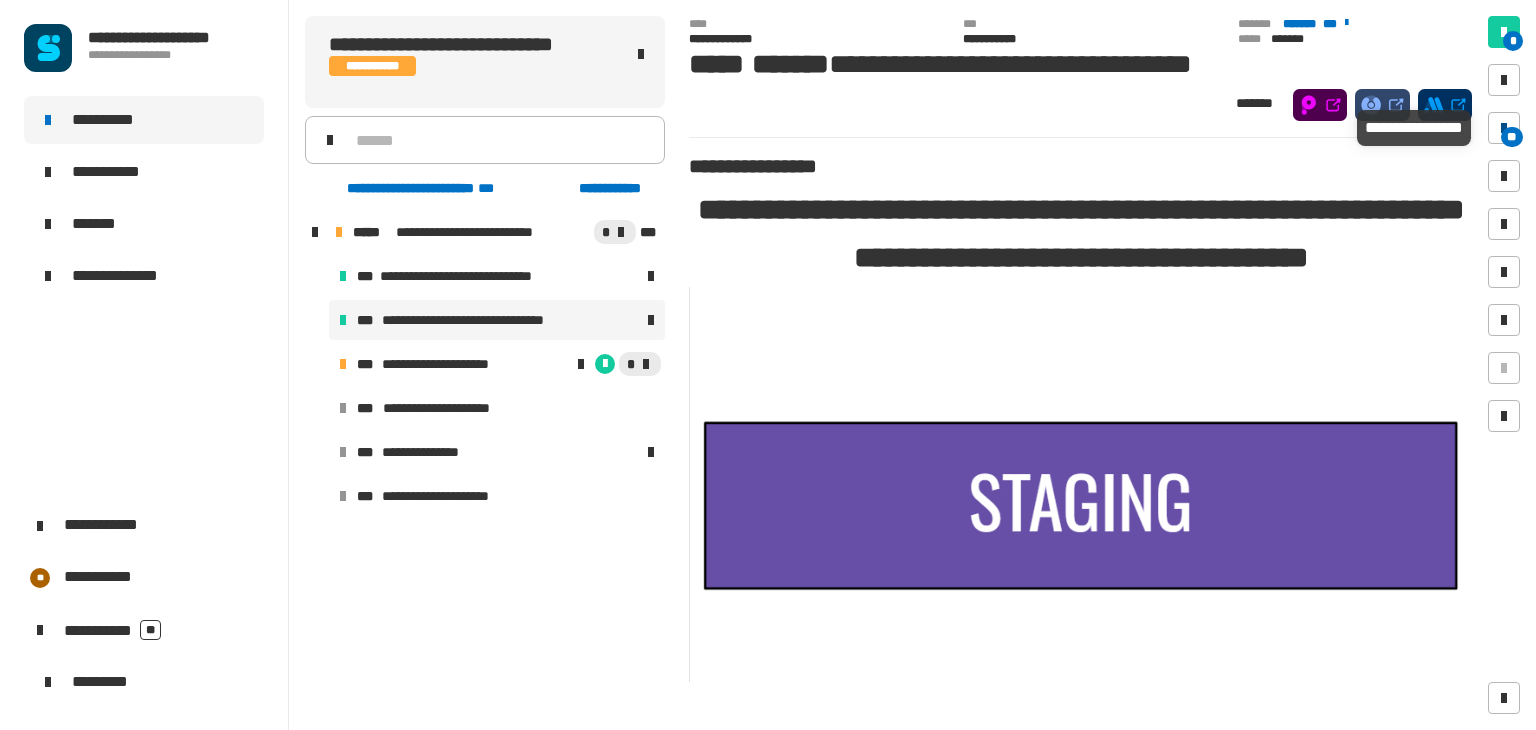 click on "**" at bounding box center [1512, 137] 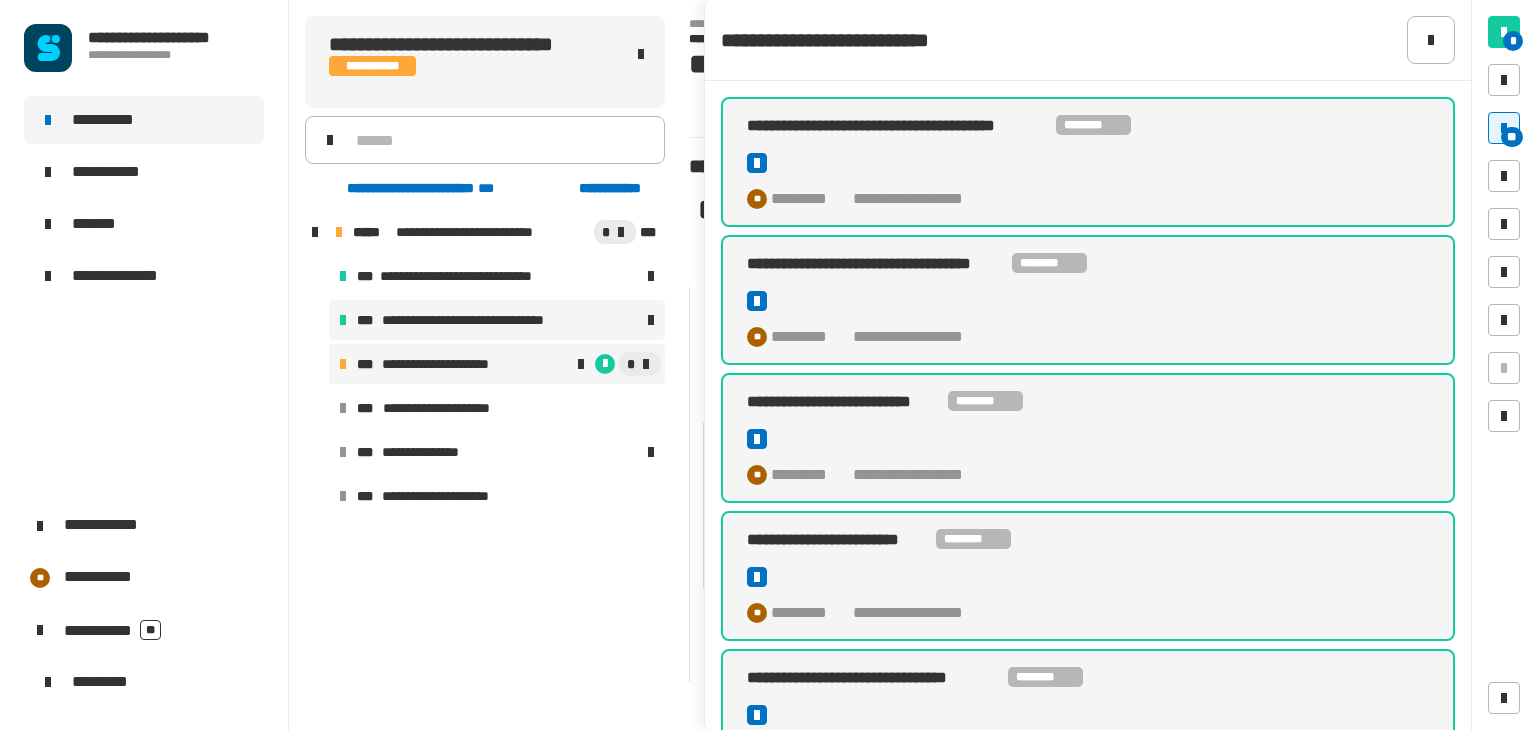 click on "**********" at bounding box center (444, 364) 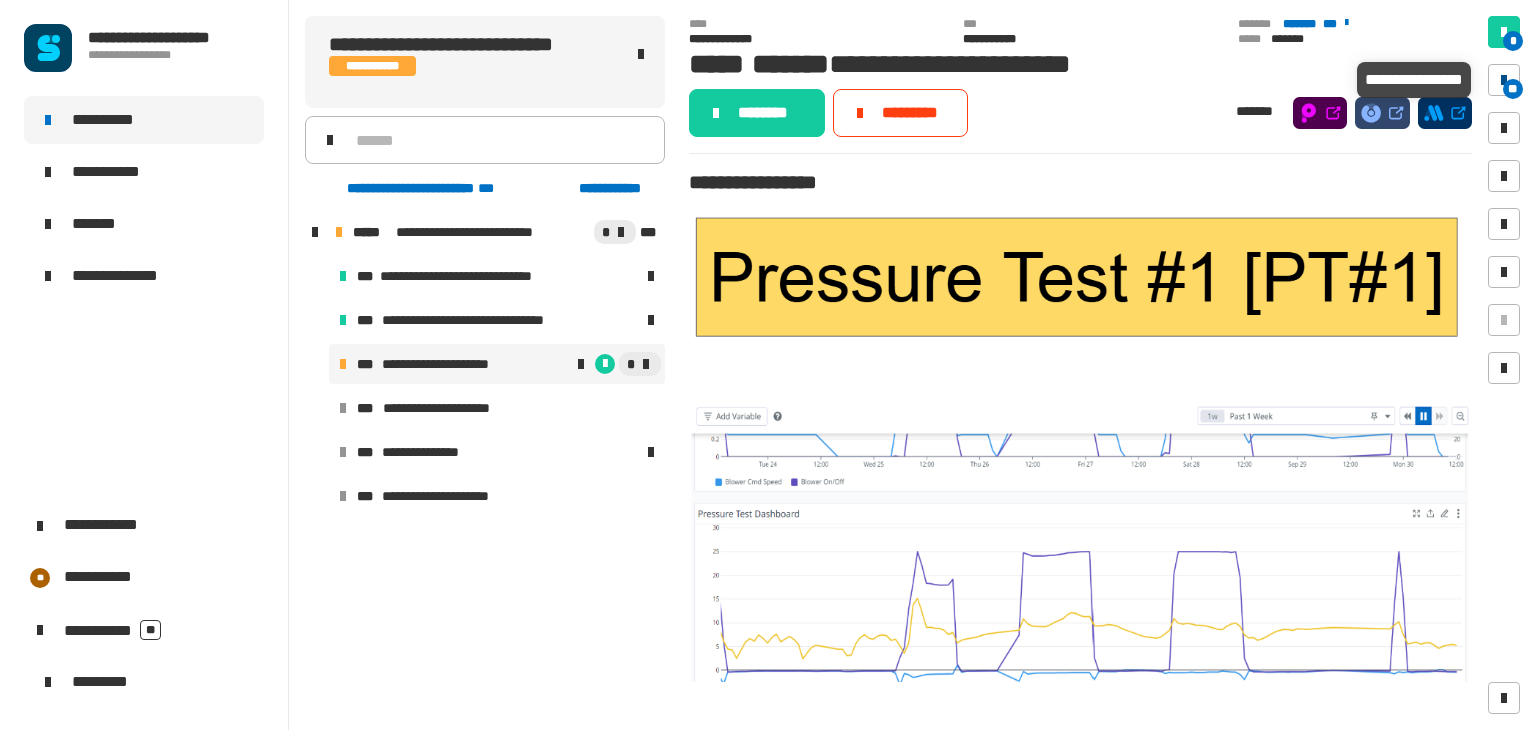 click on "**" at bounding box center [1513, 89] 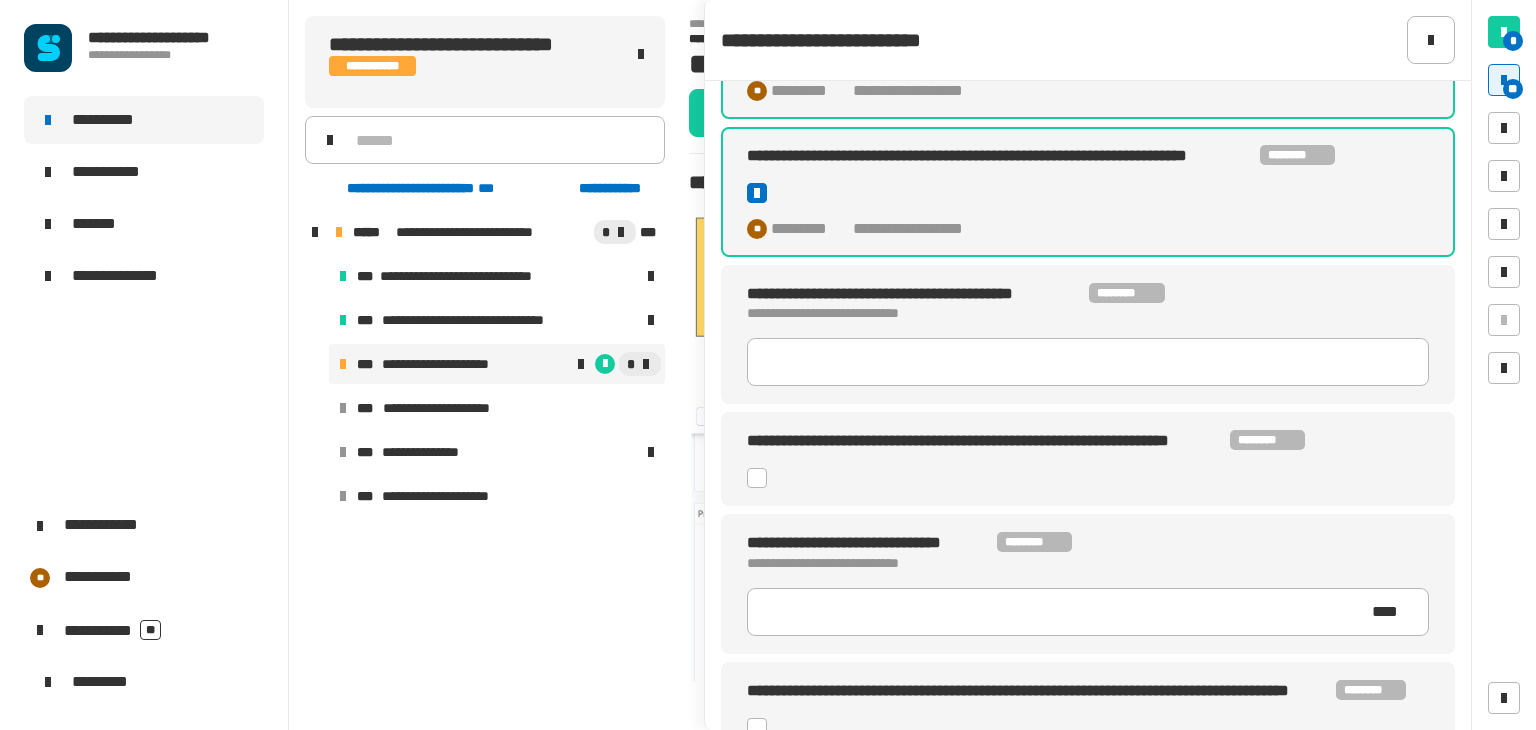 scroll, scrollTop: 746, scrollLeft: 0, axis: vertical 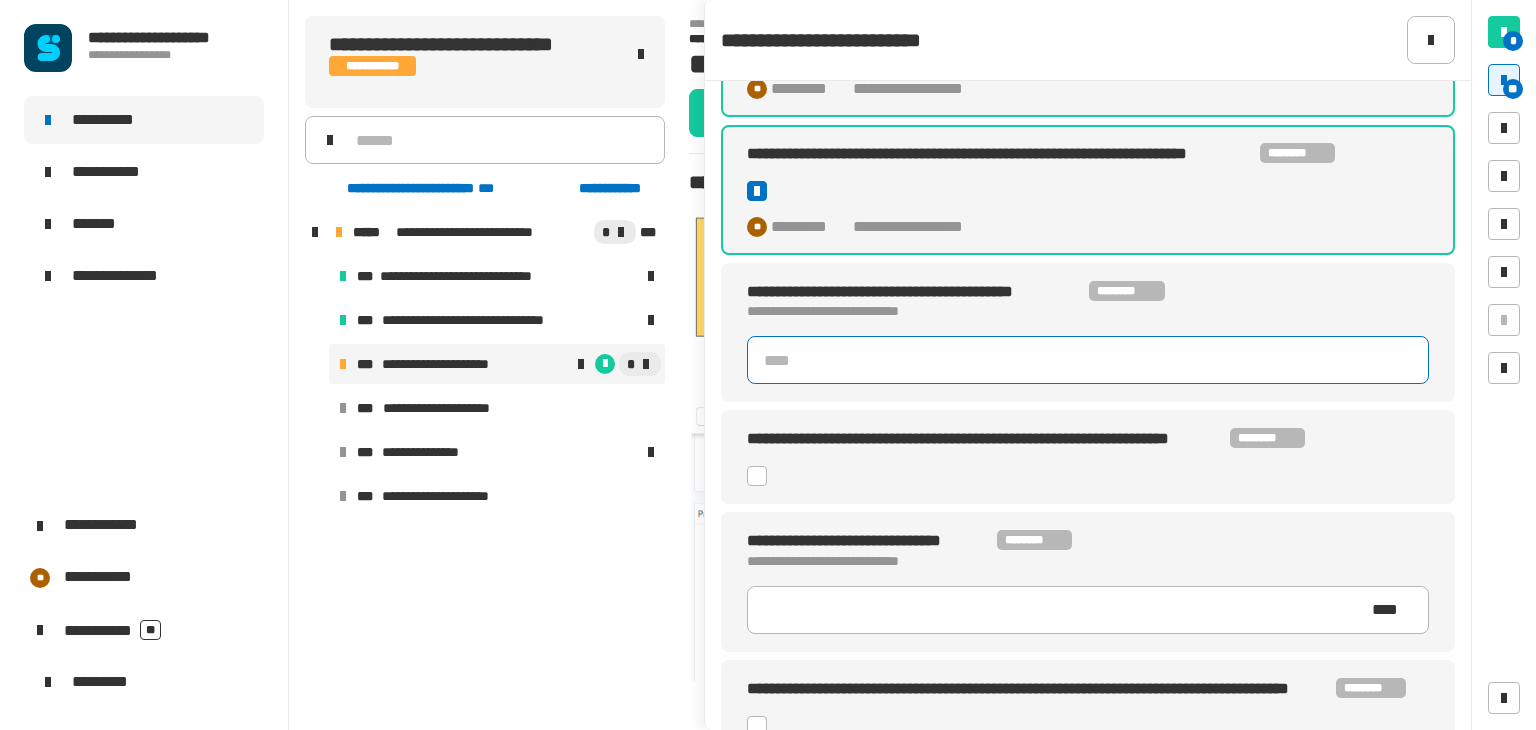 click 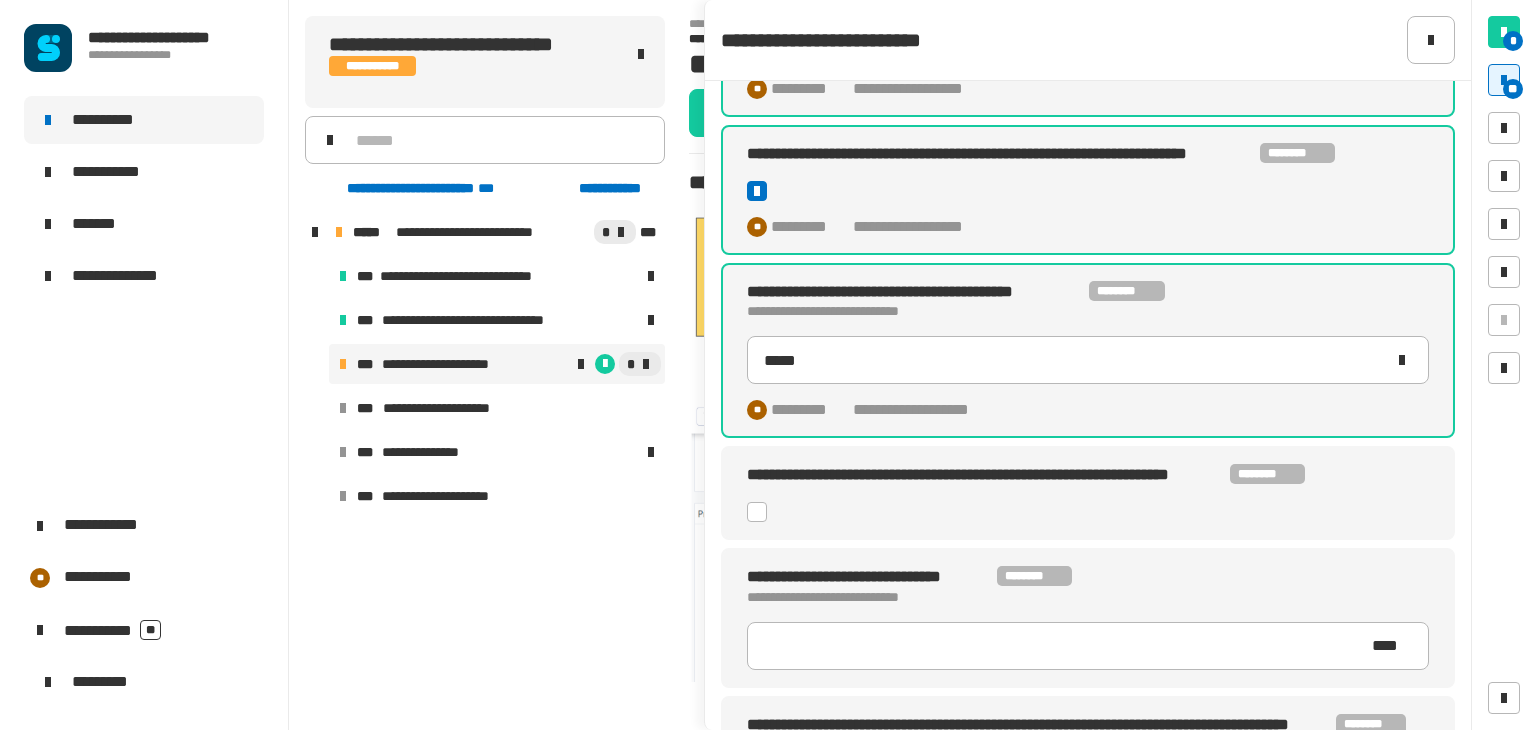 click 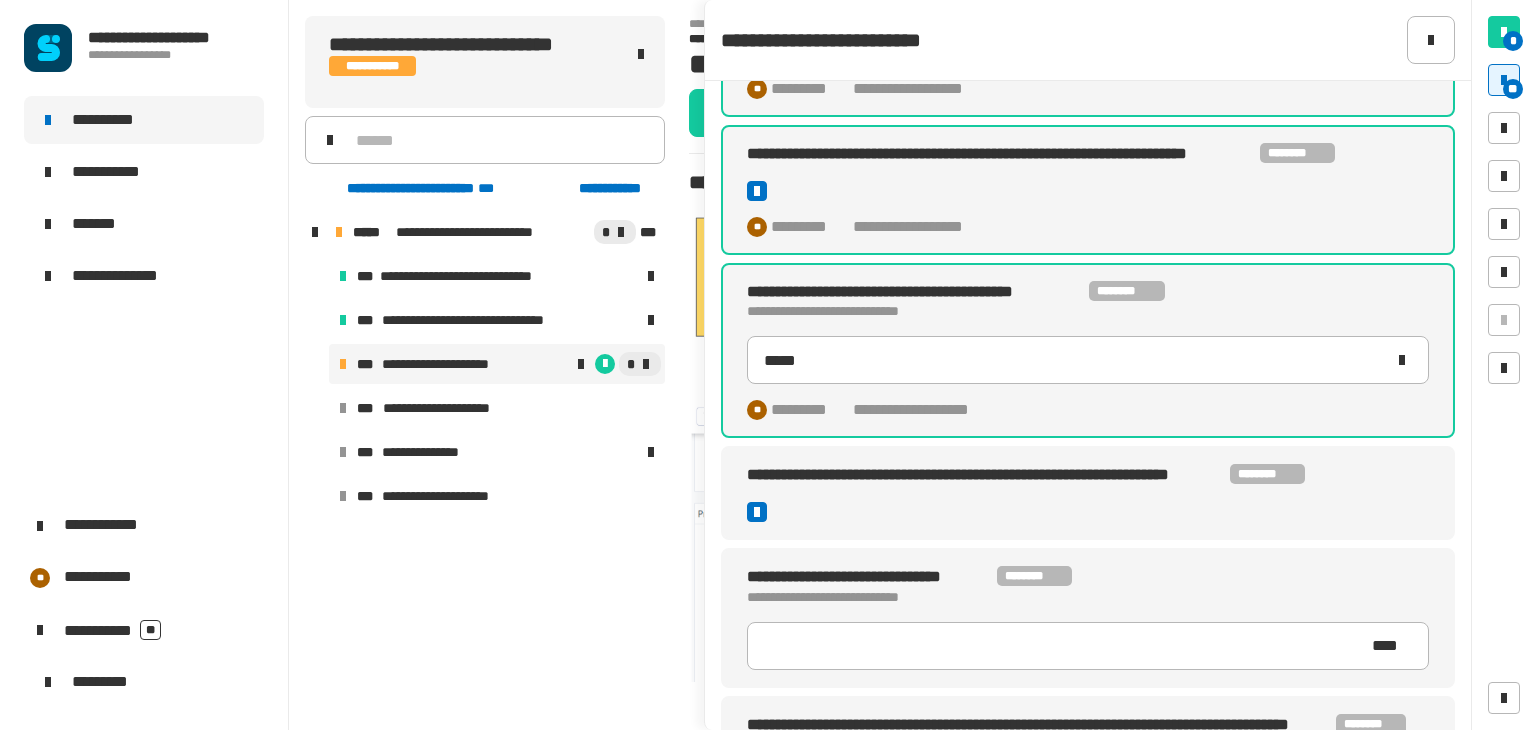 type on "*****" 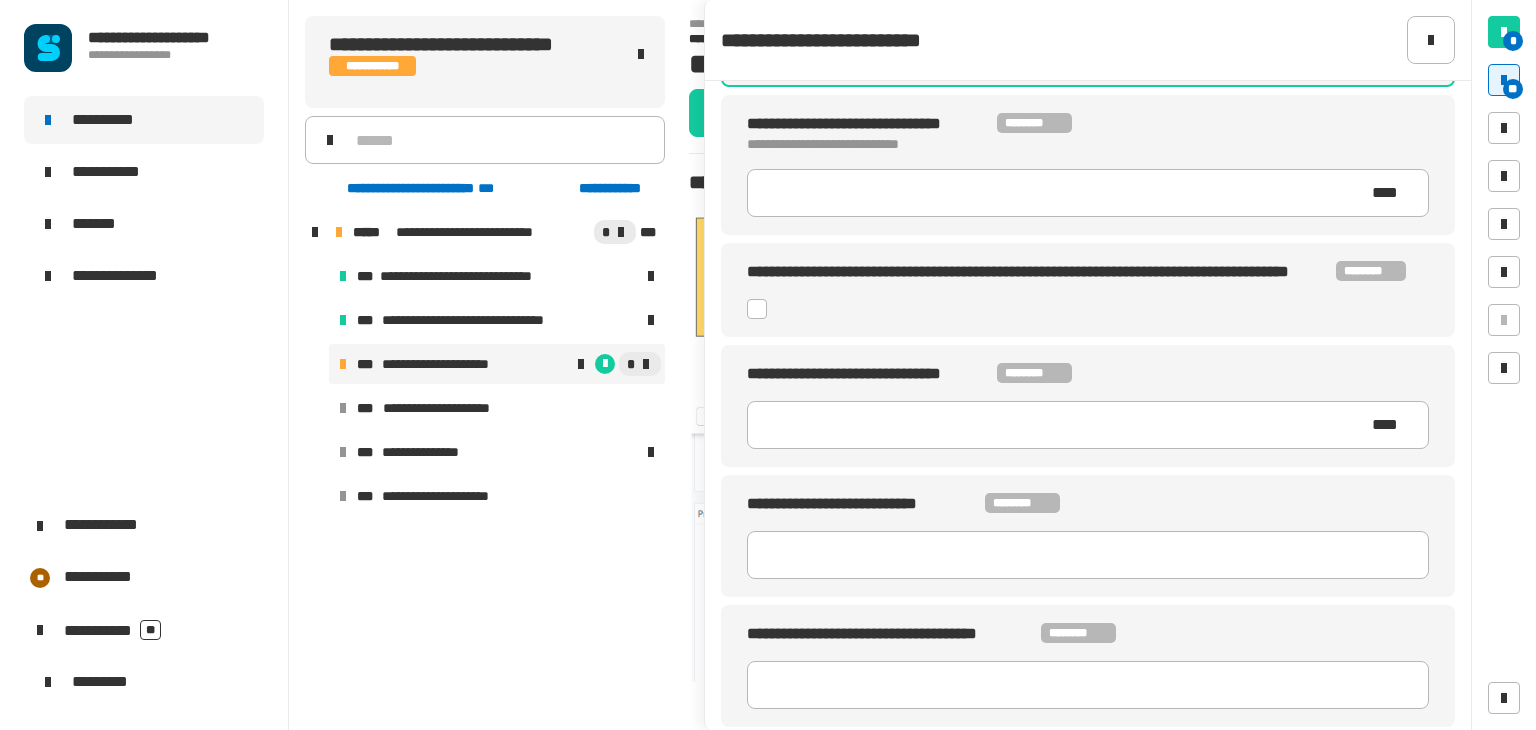 scroll, scrollTop: 1234, scrollLeft: 0, axis: vertical 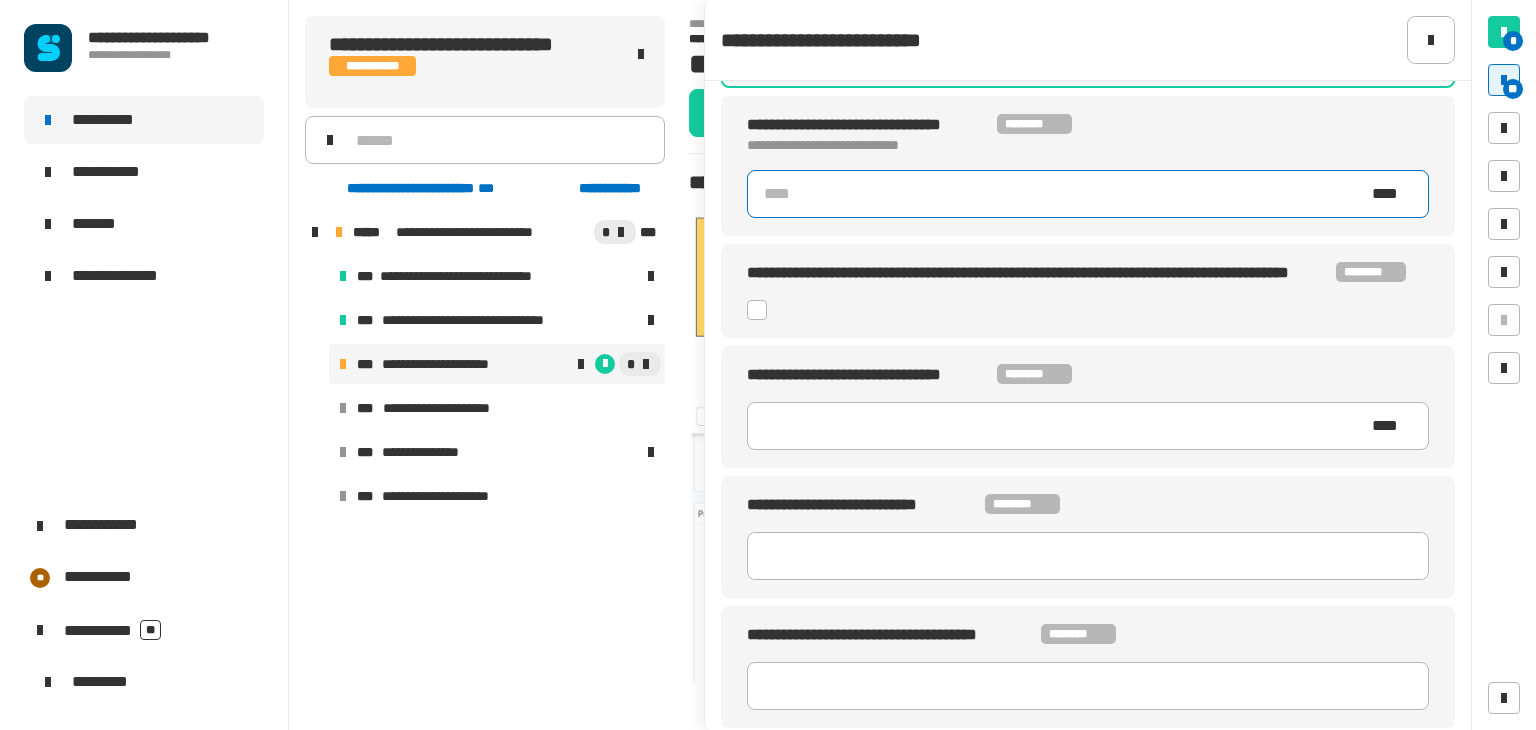 click 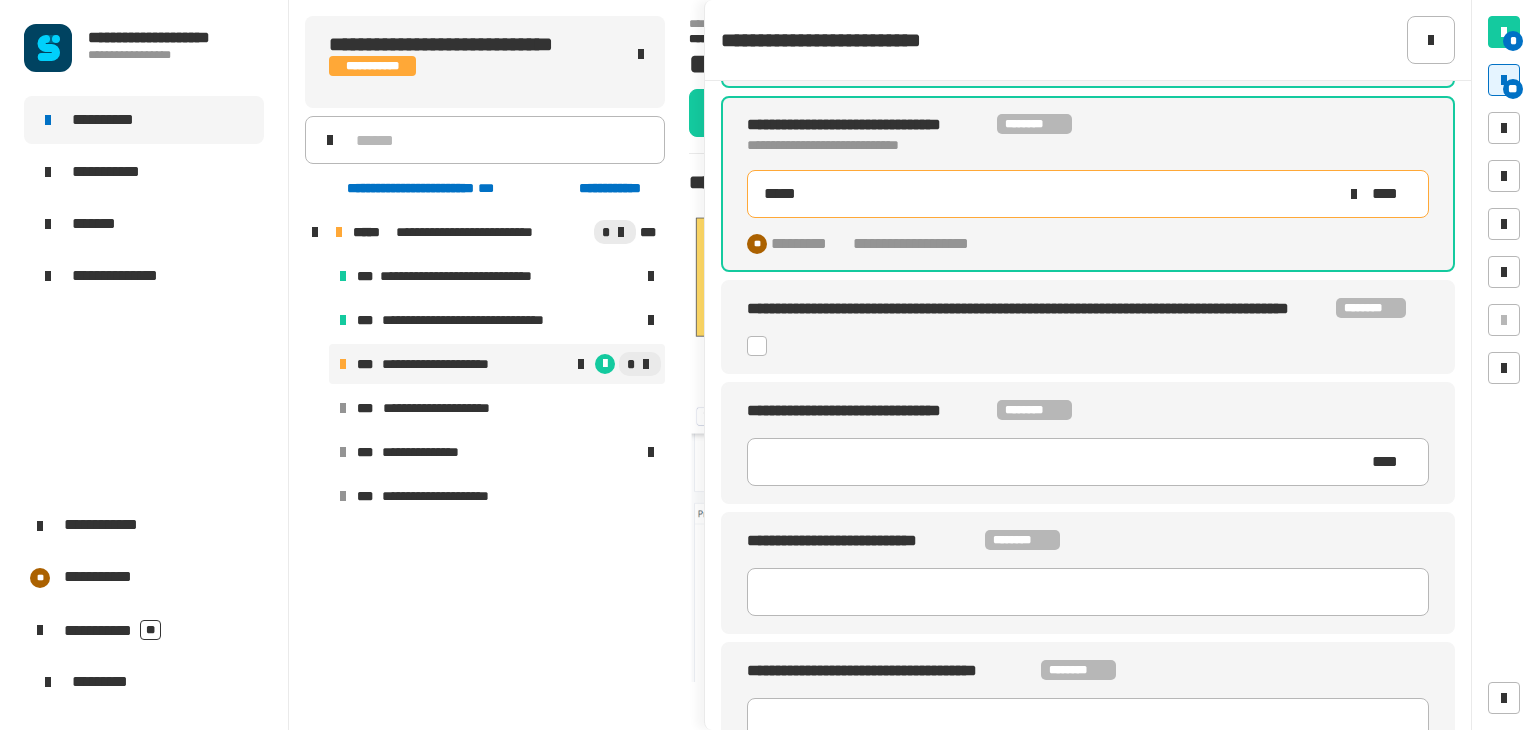 click 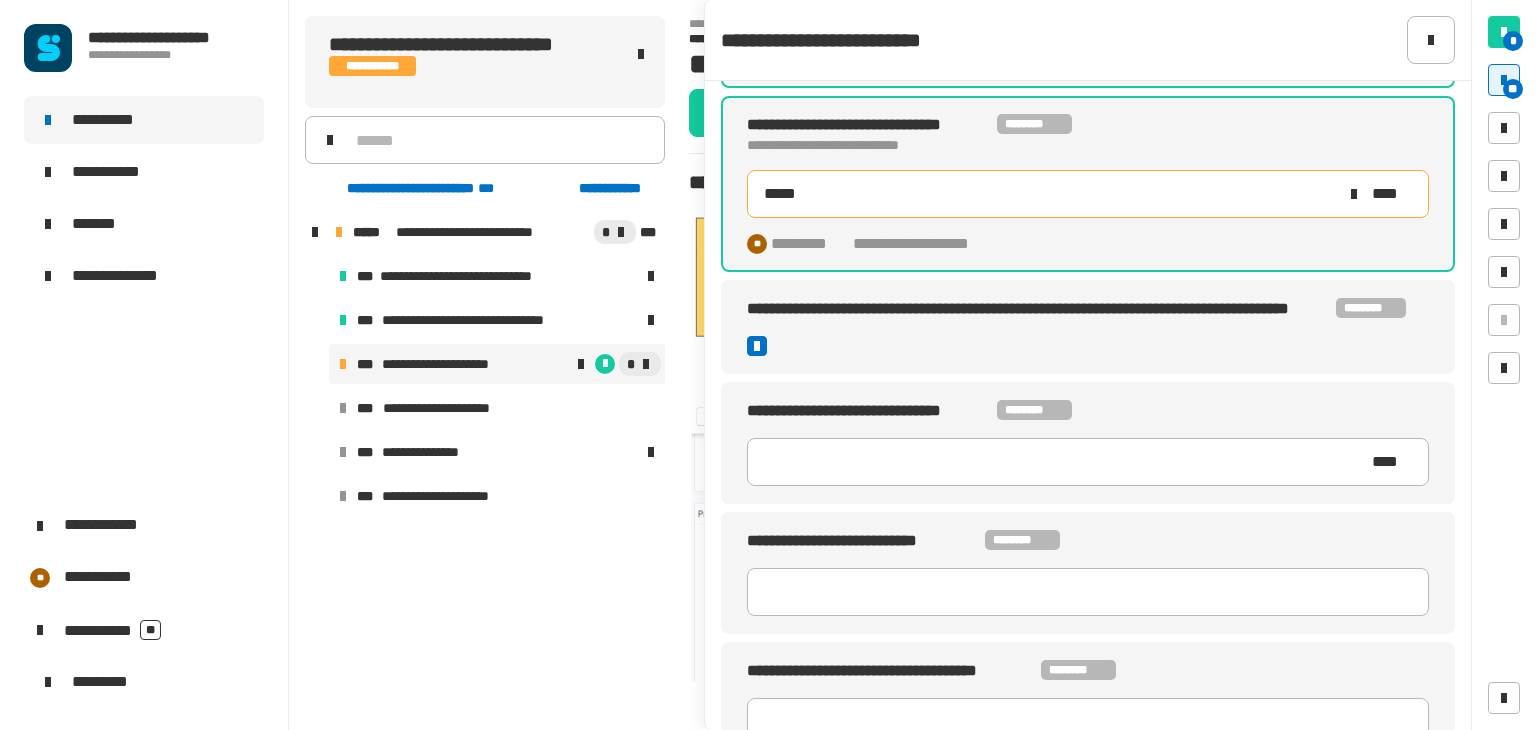 type on "*****" 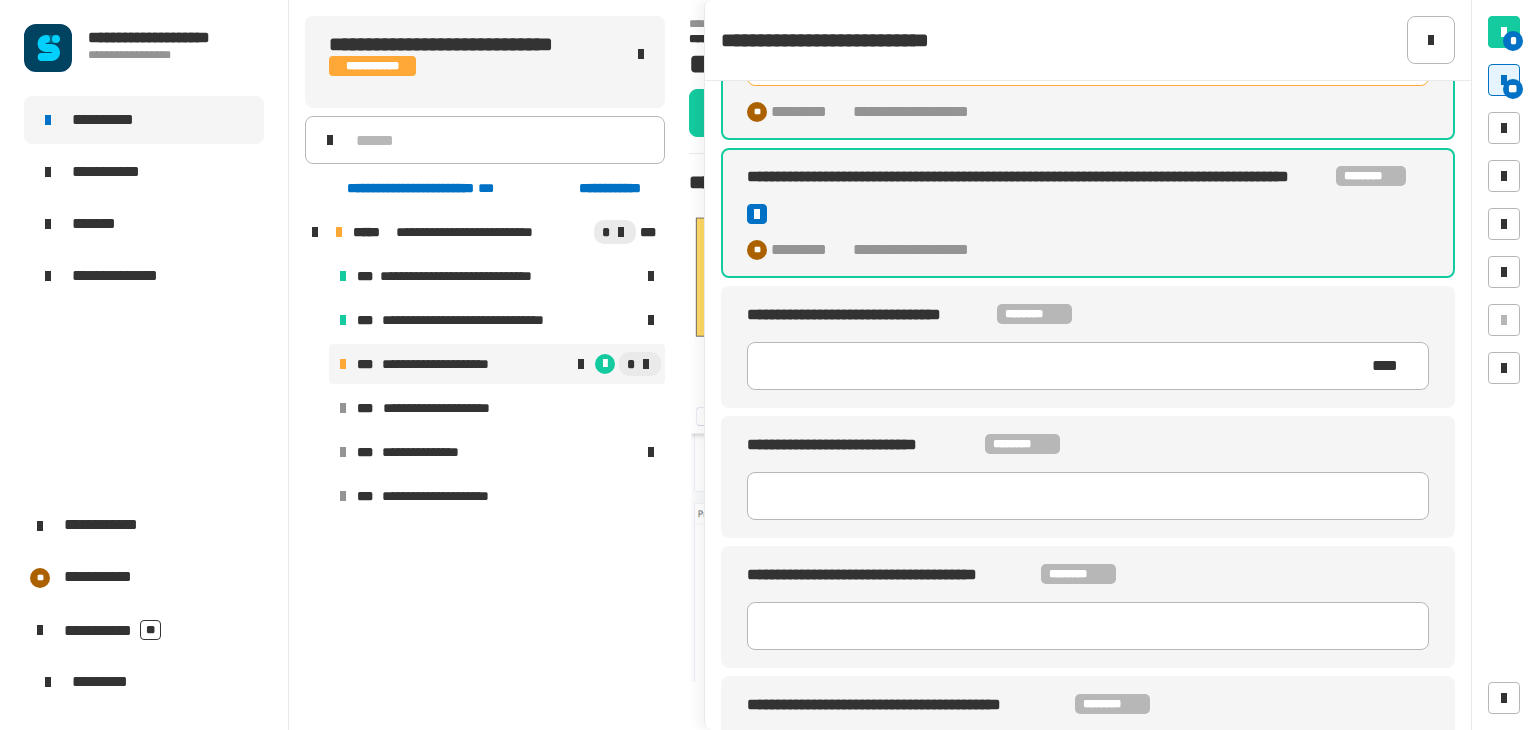 scroll, scrollTop: 1371, scrollLeft: 0, axis: vertical 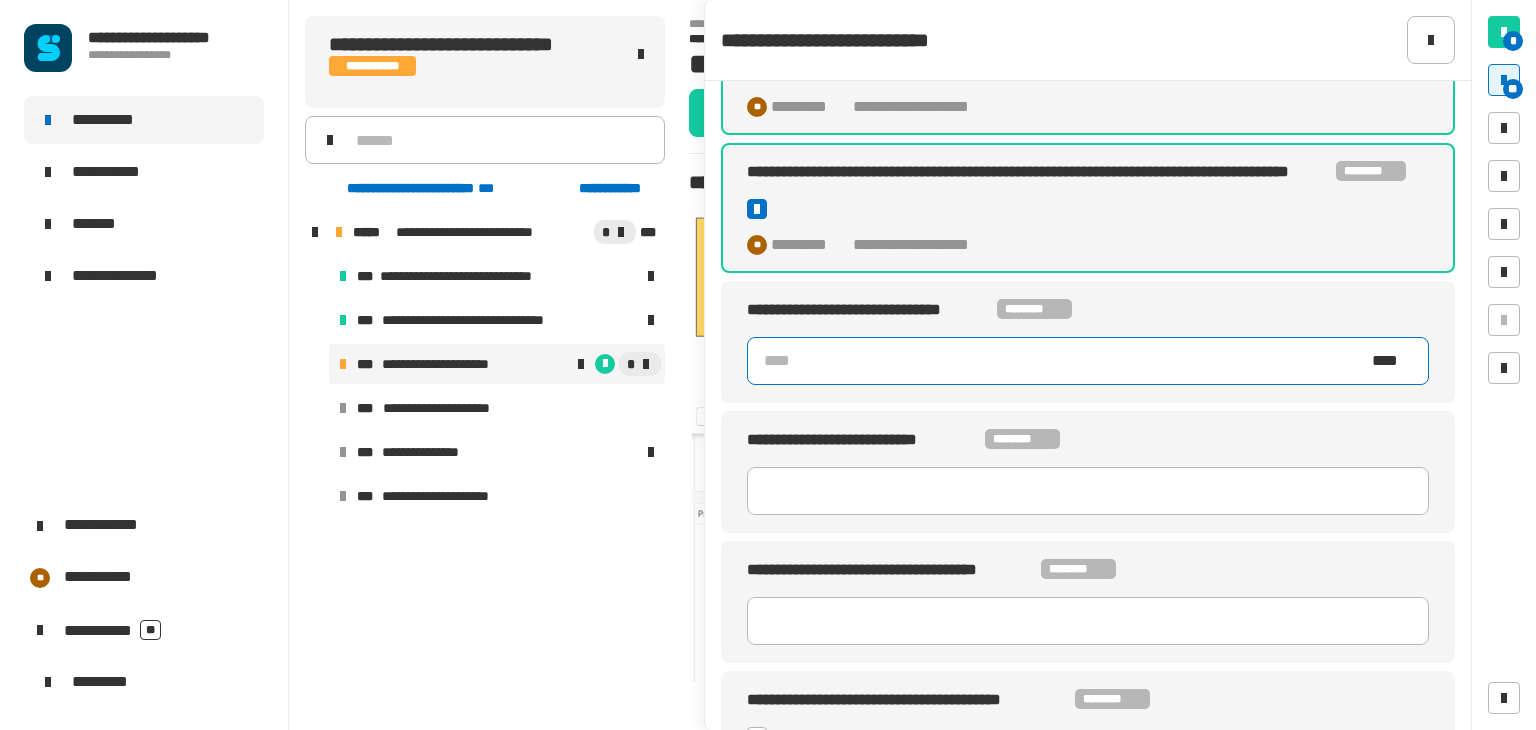 click 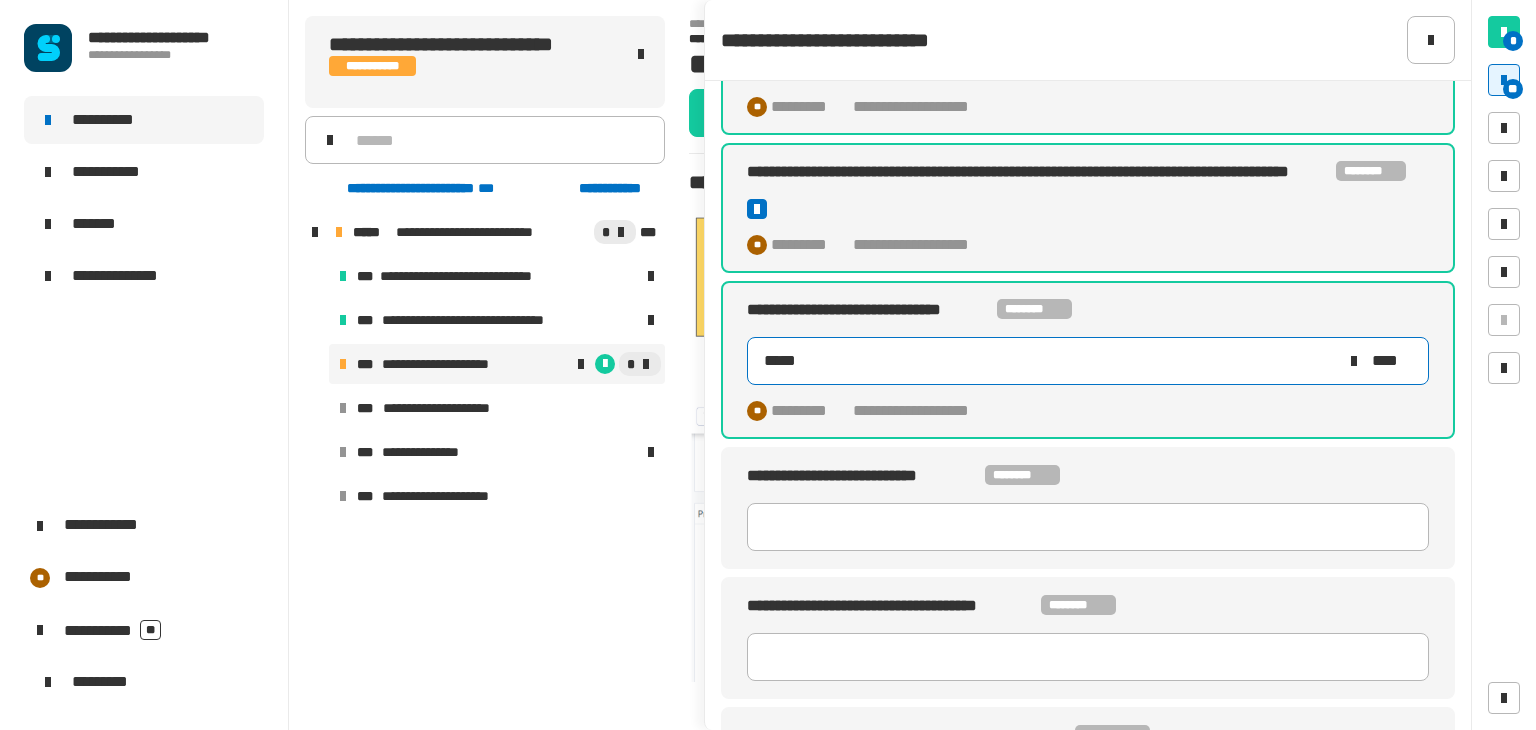 type on "*****" 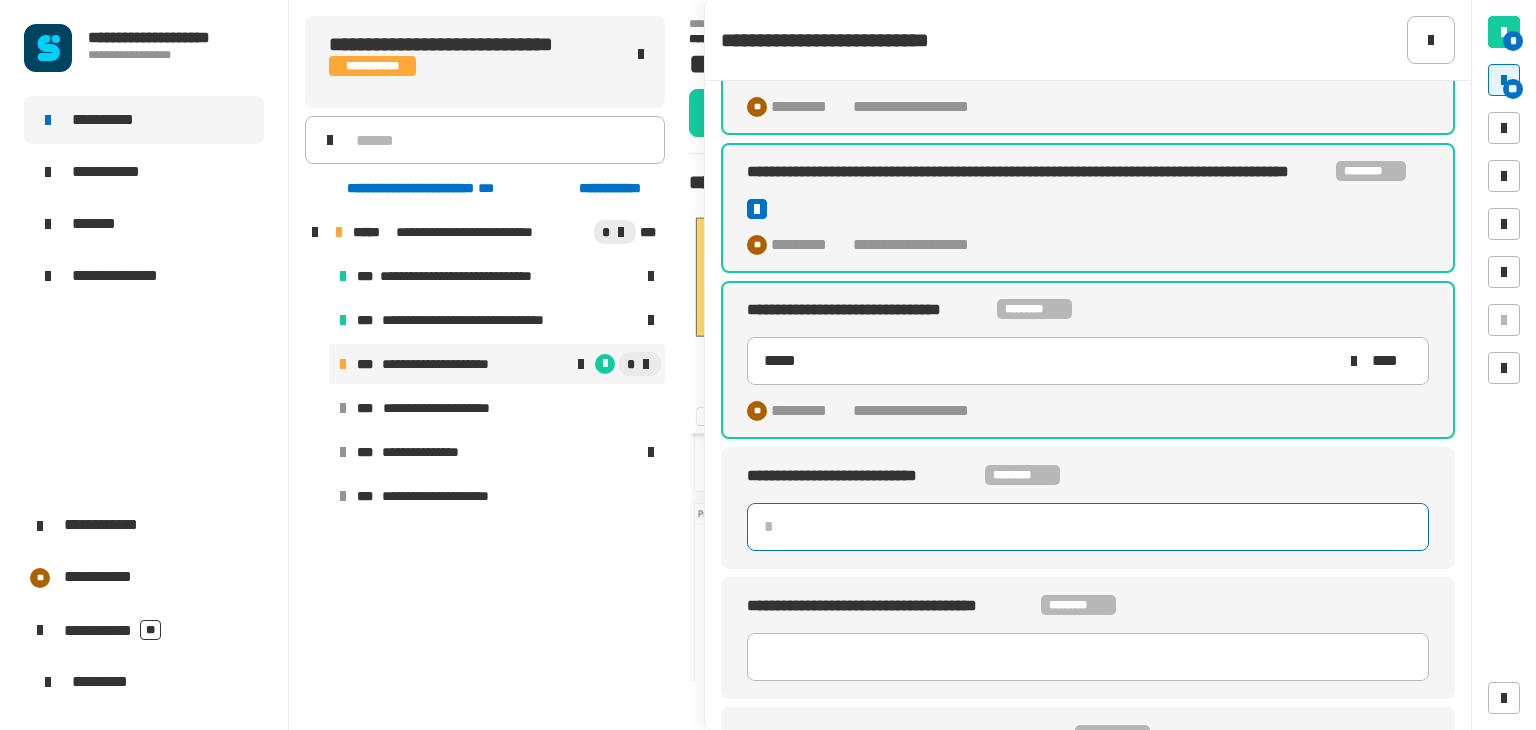 click 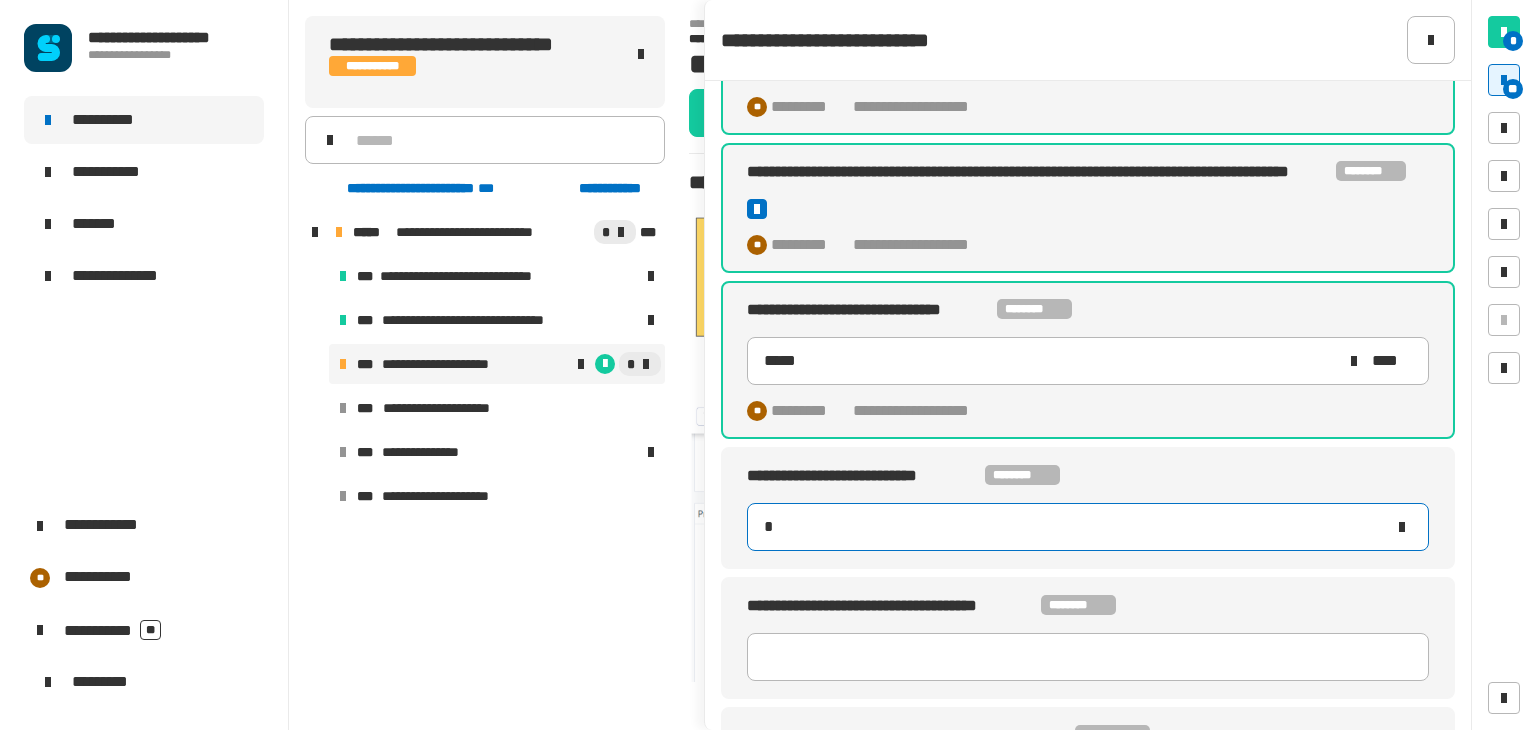 type on "***" 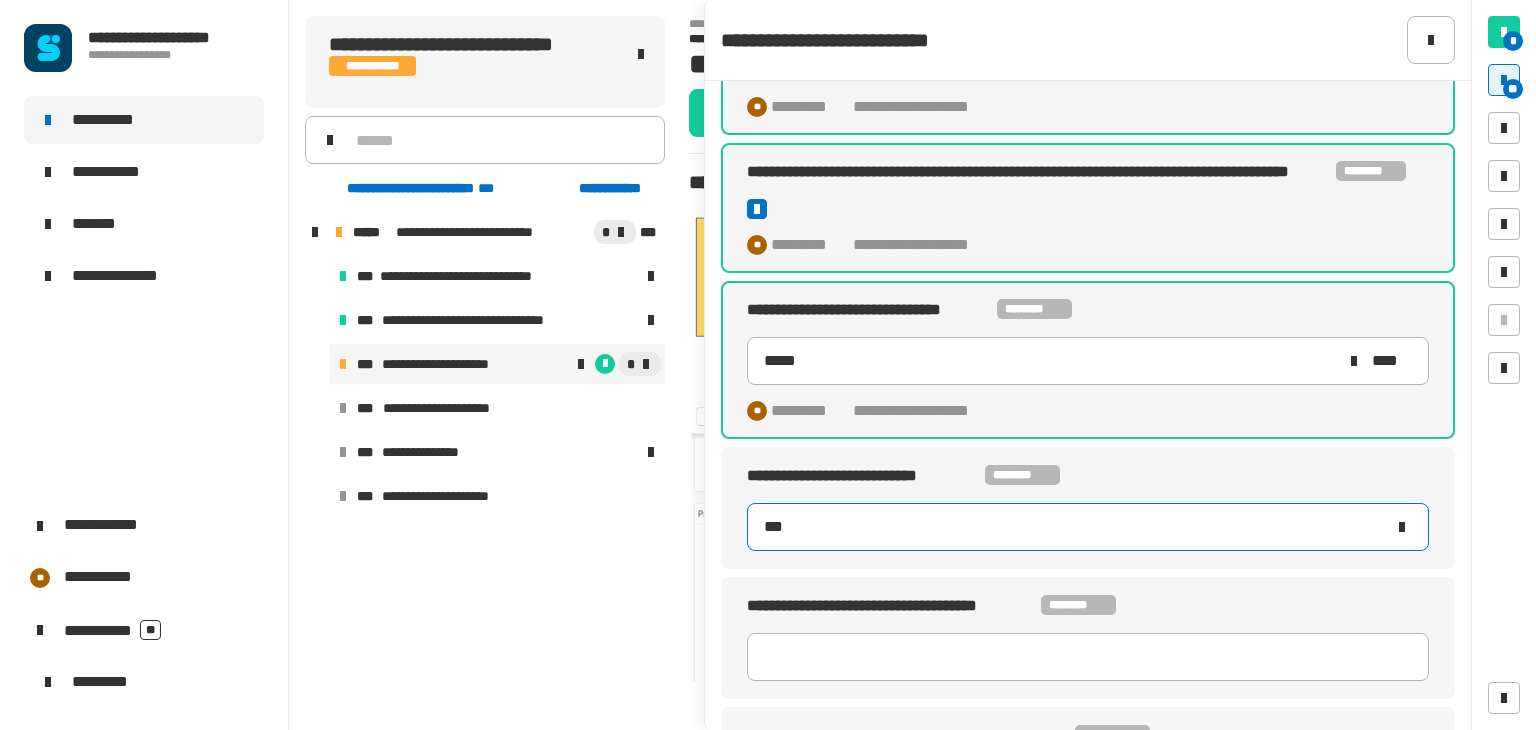 type on "*****" 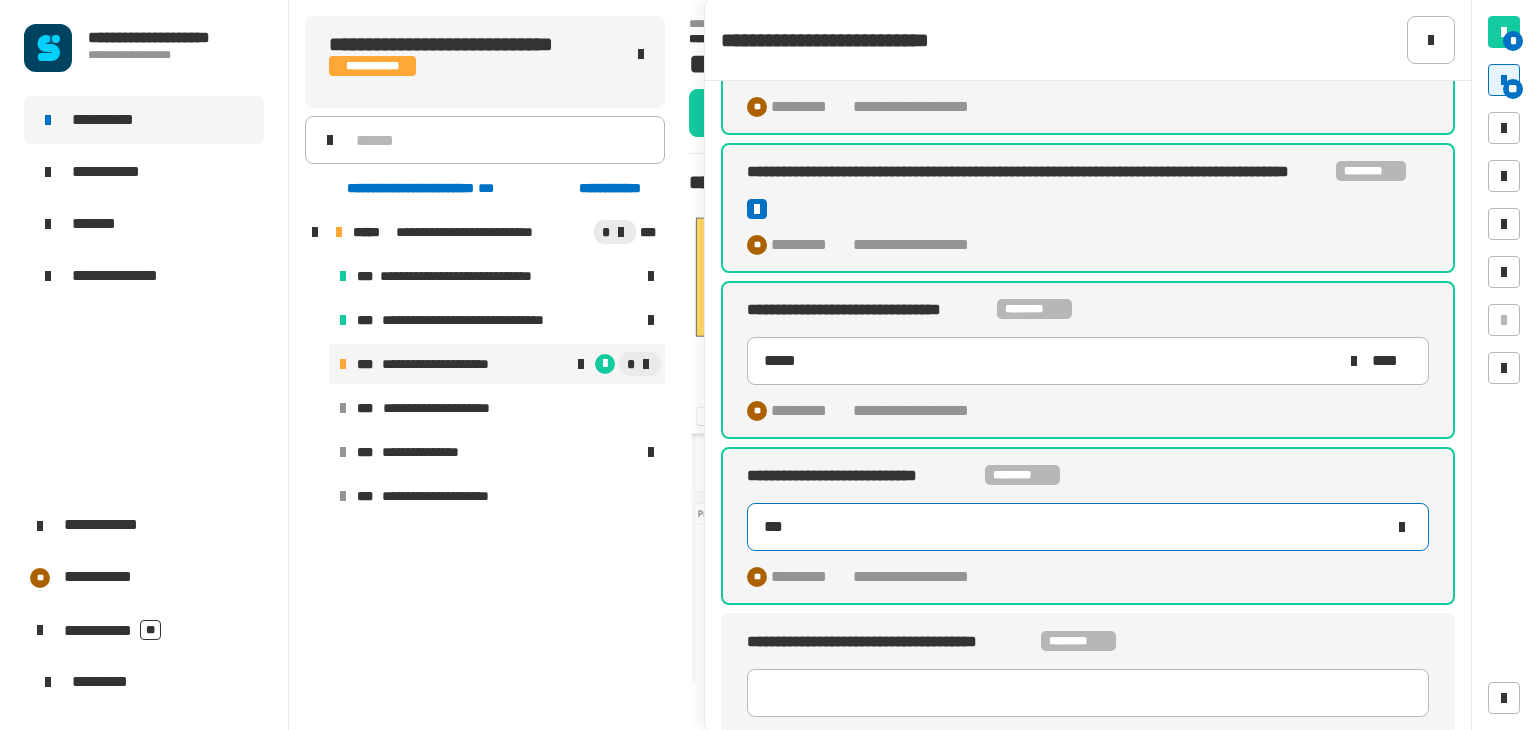 type on "****" 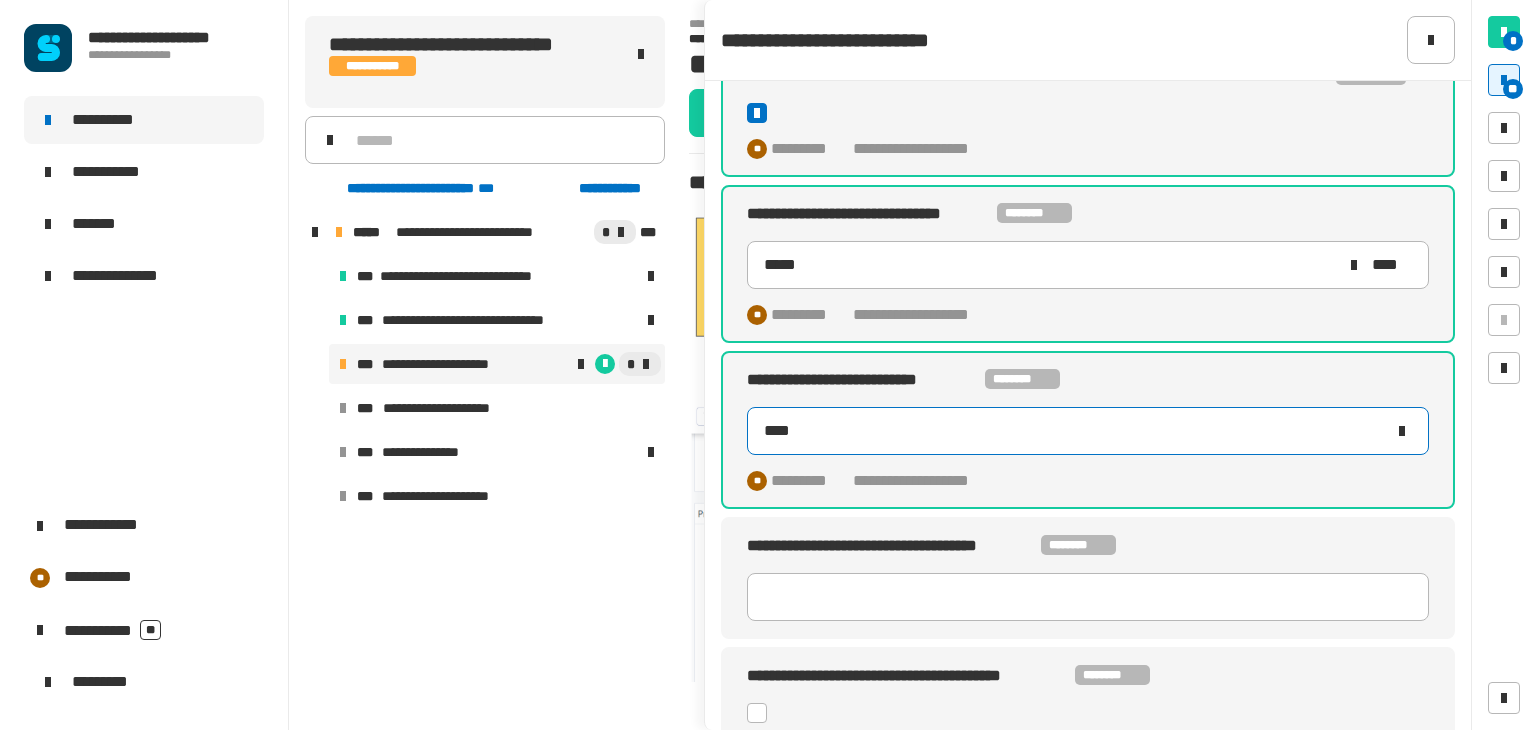 scroll, scrollTop: 1466, scrollLeft: 0, axis: vertical 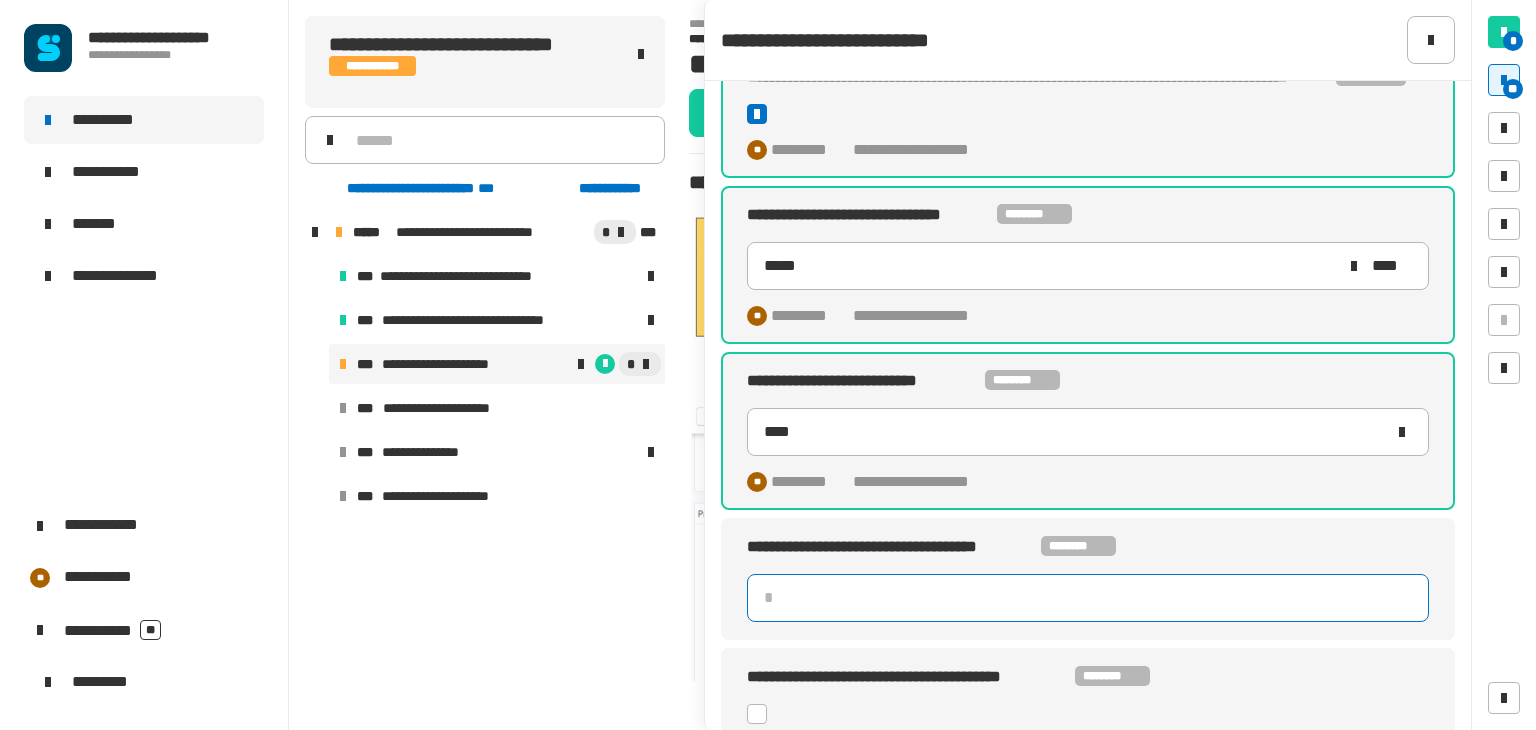 click 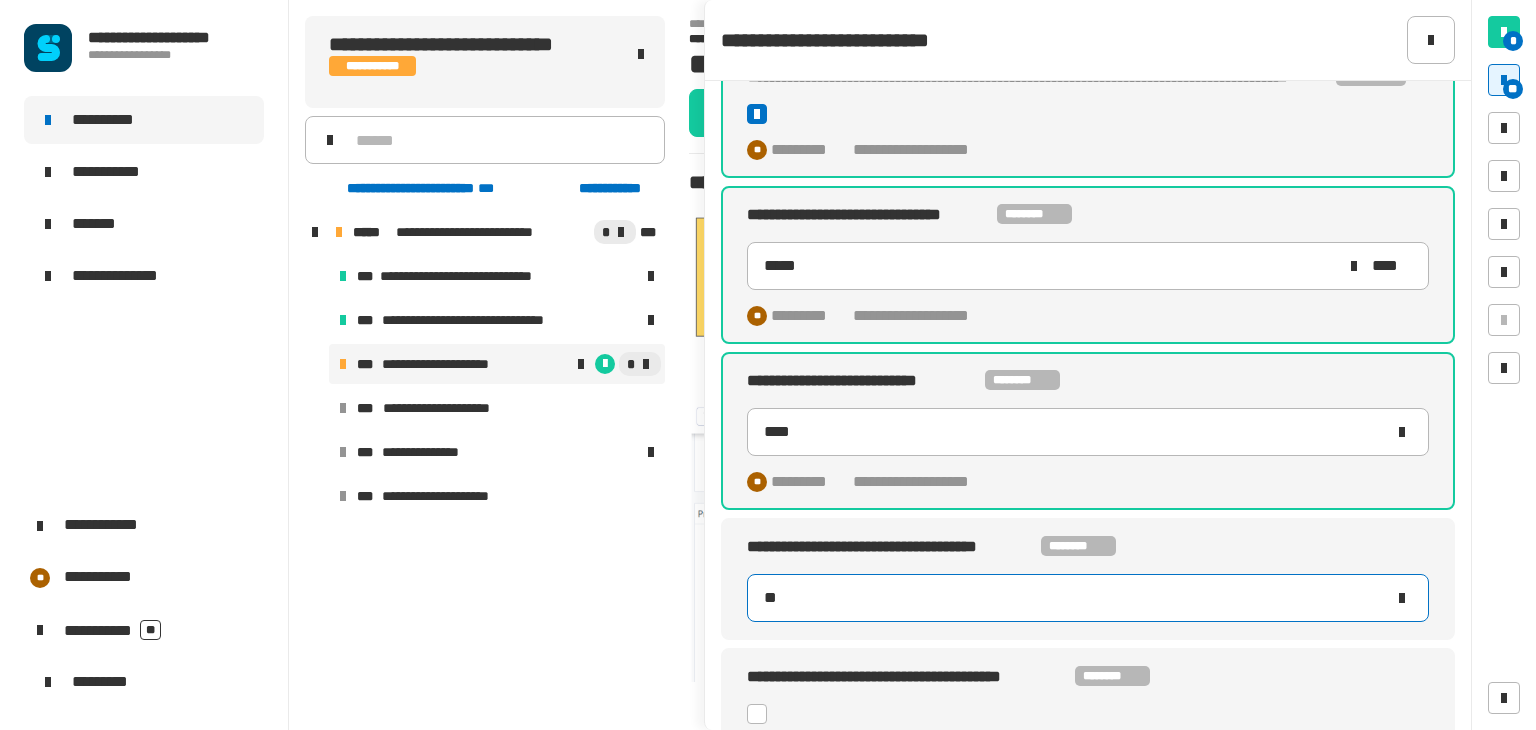 type on "****" 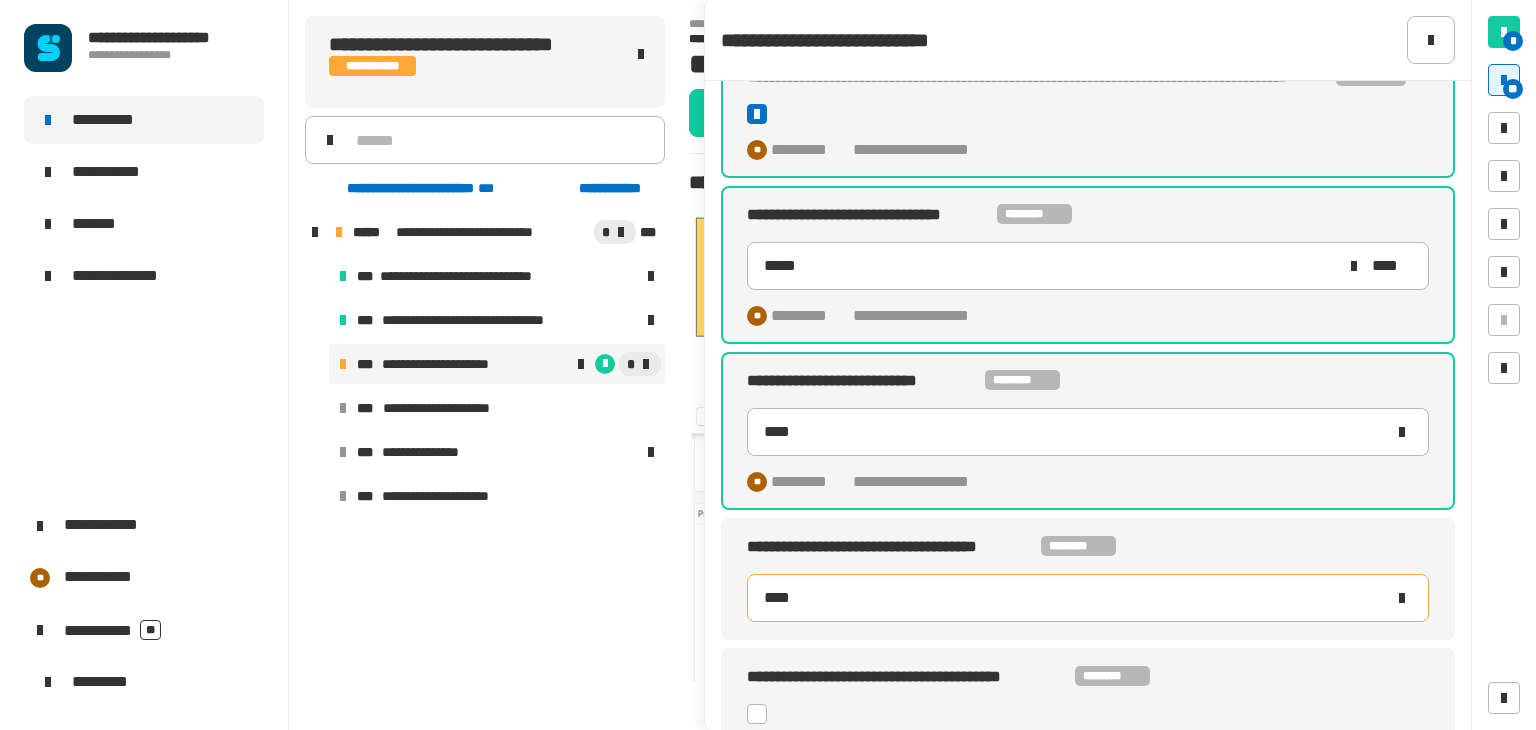 type on "****" 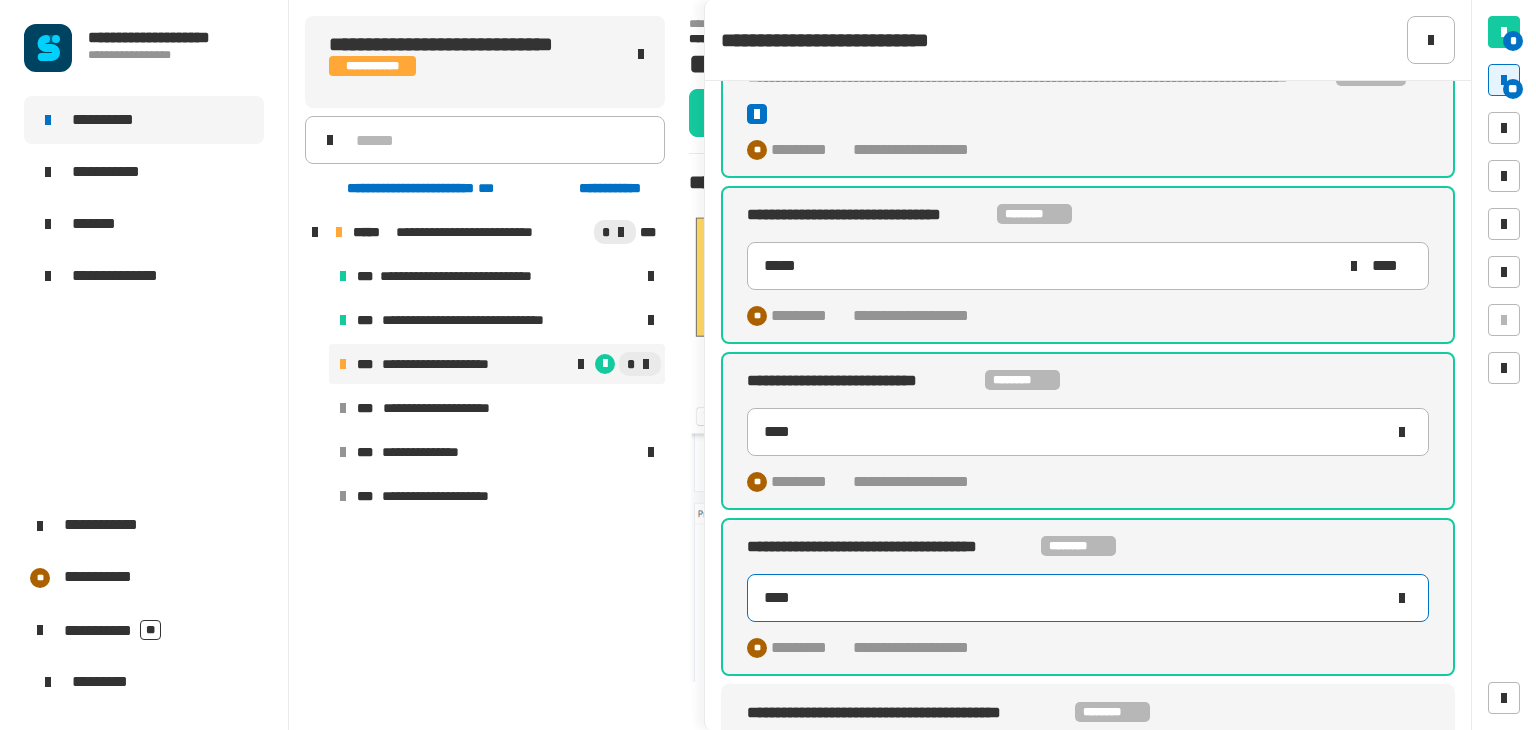 scroll, scrollTop: 1503, scrollLeft: 0, axis: vertical 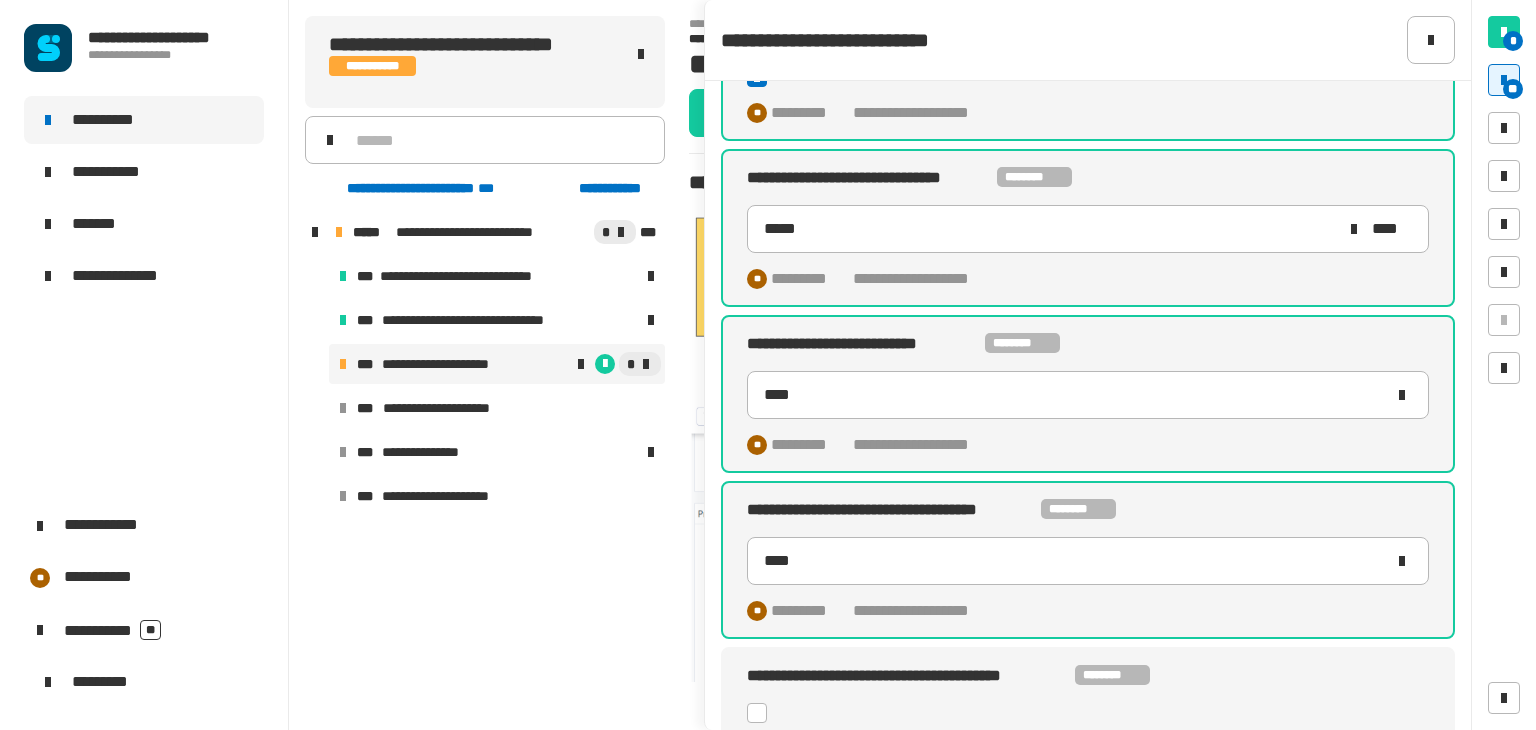 click 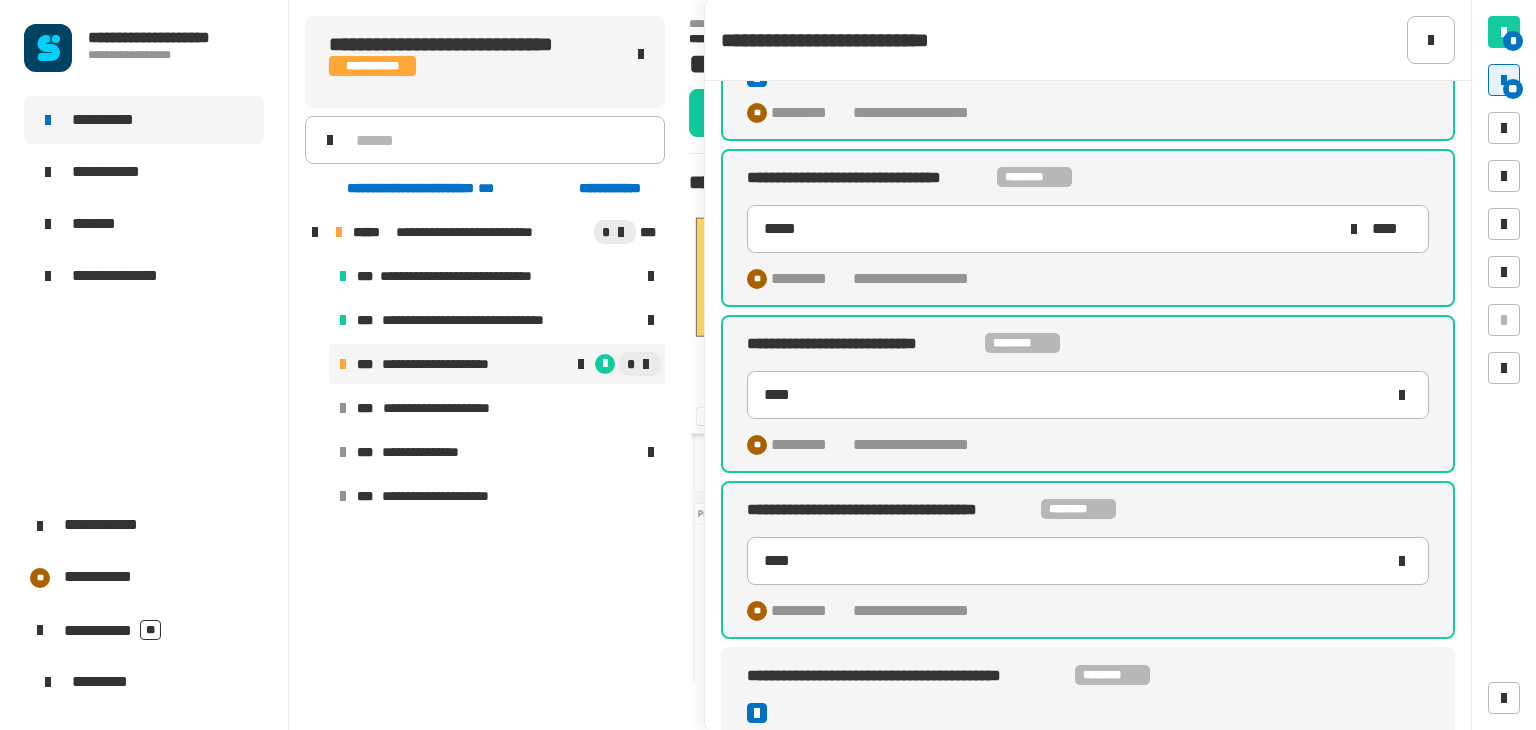 type on "****" 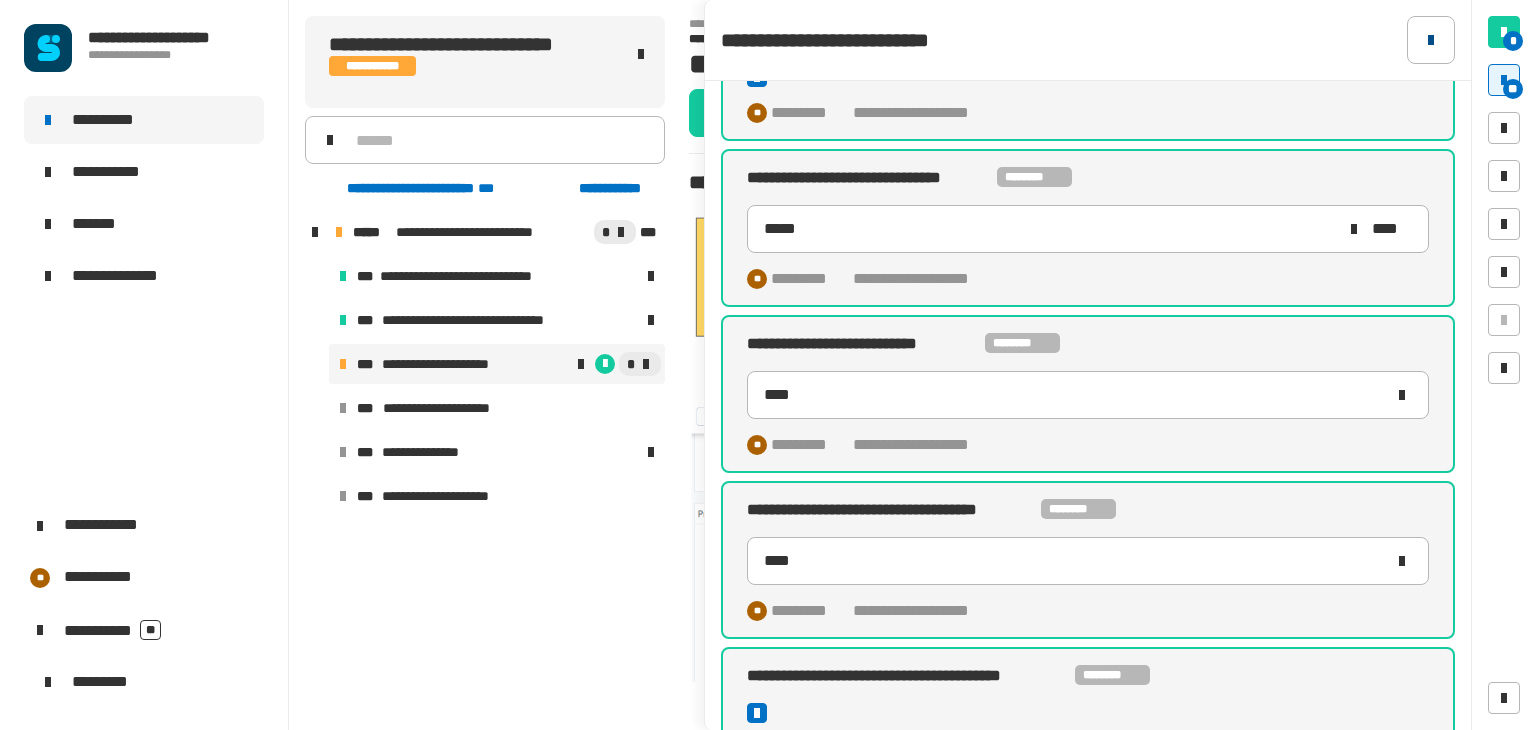 click 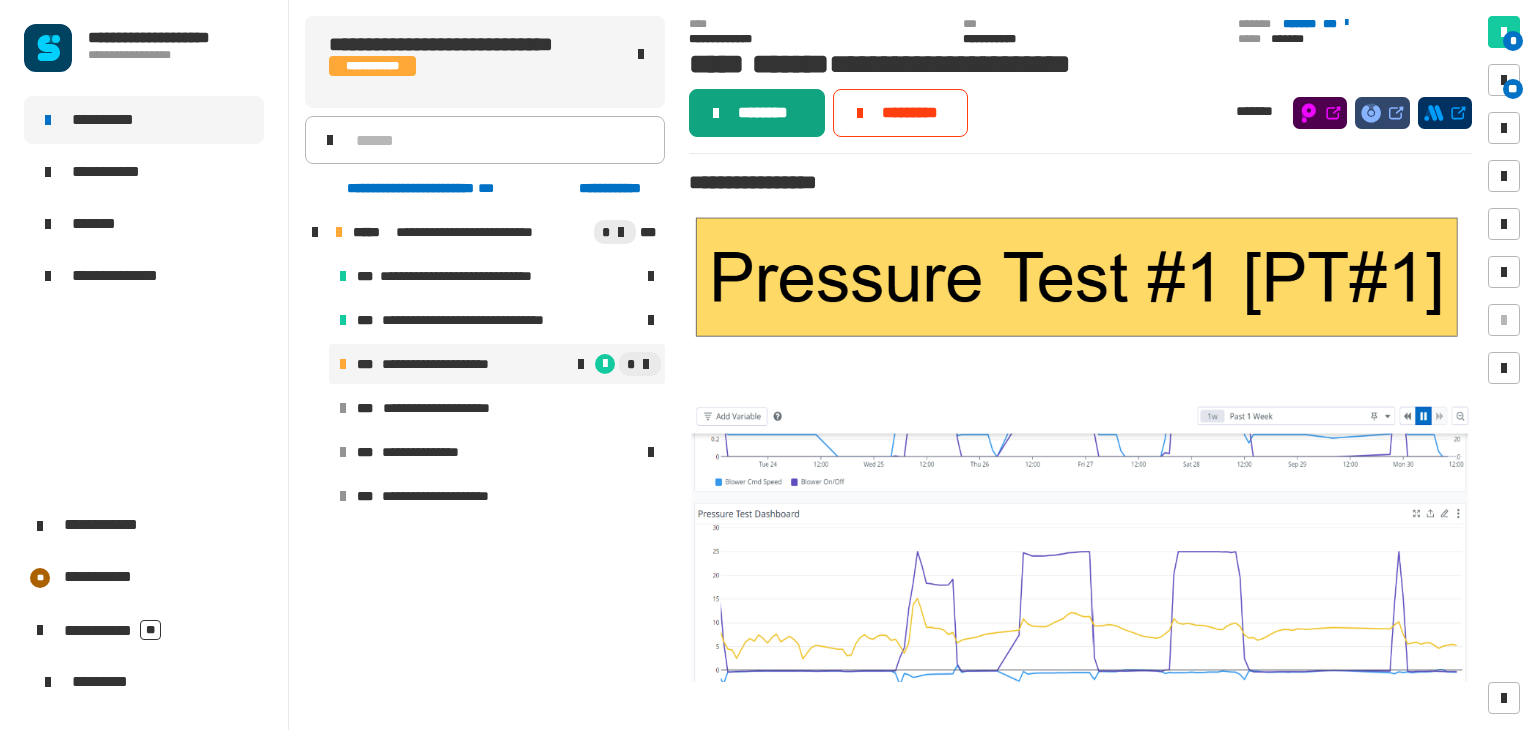 click on "********" 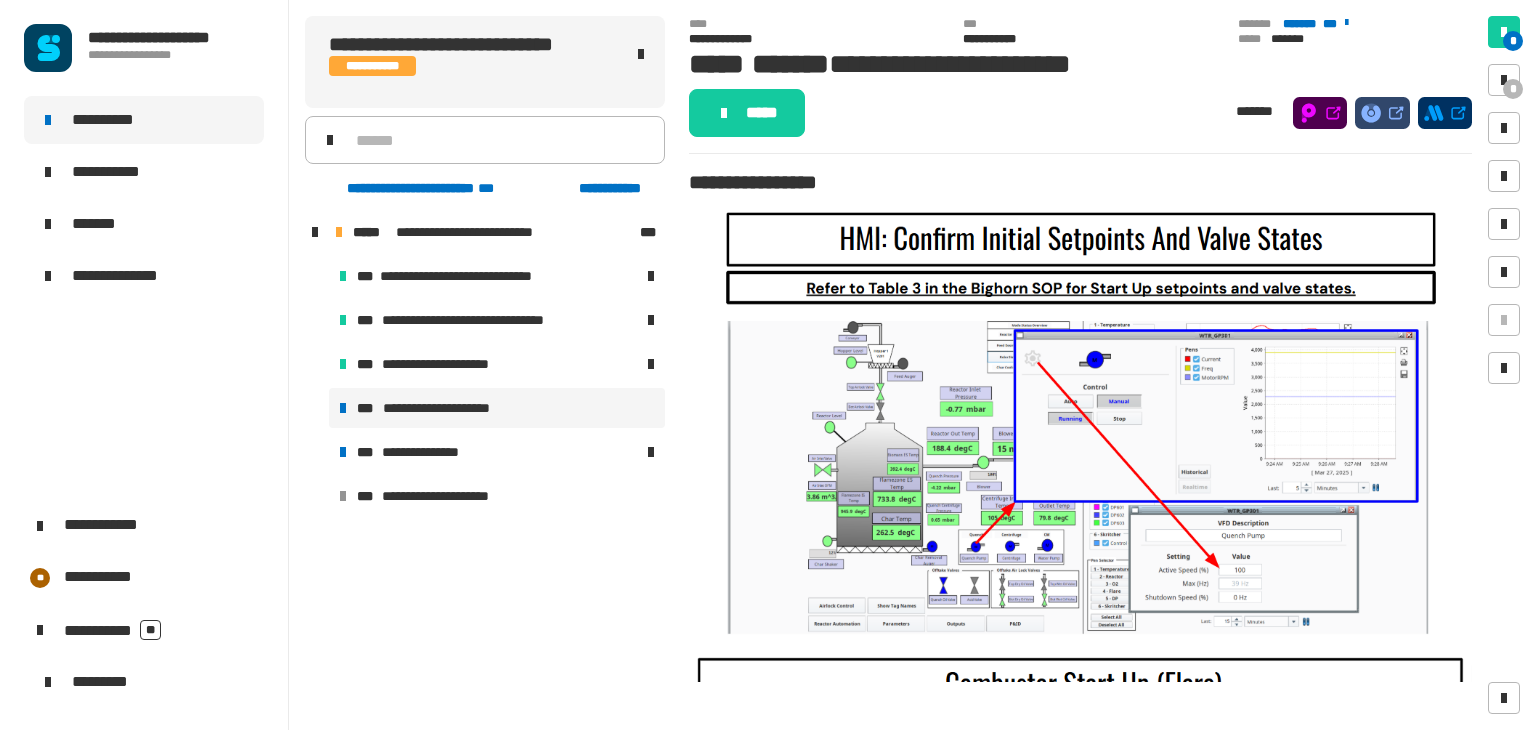 click on "*****" 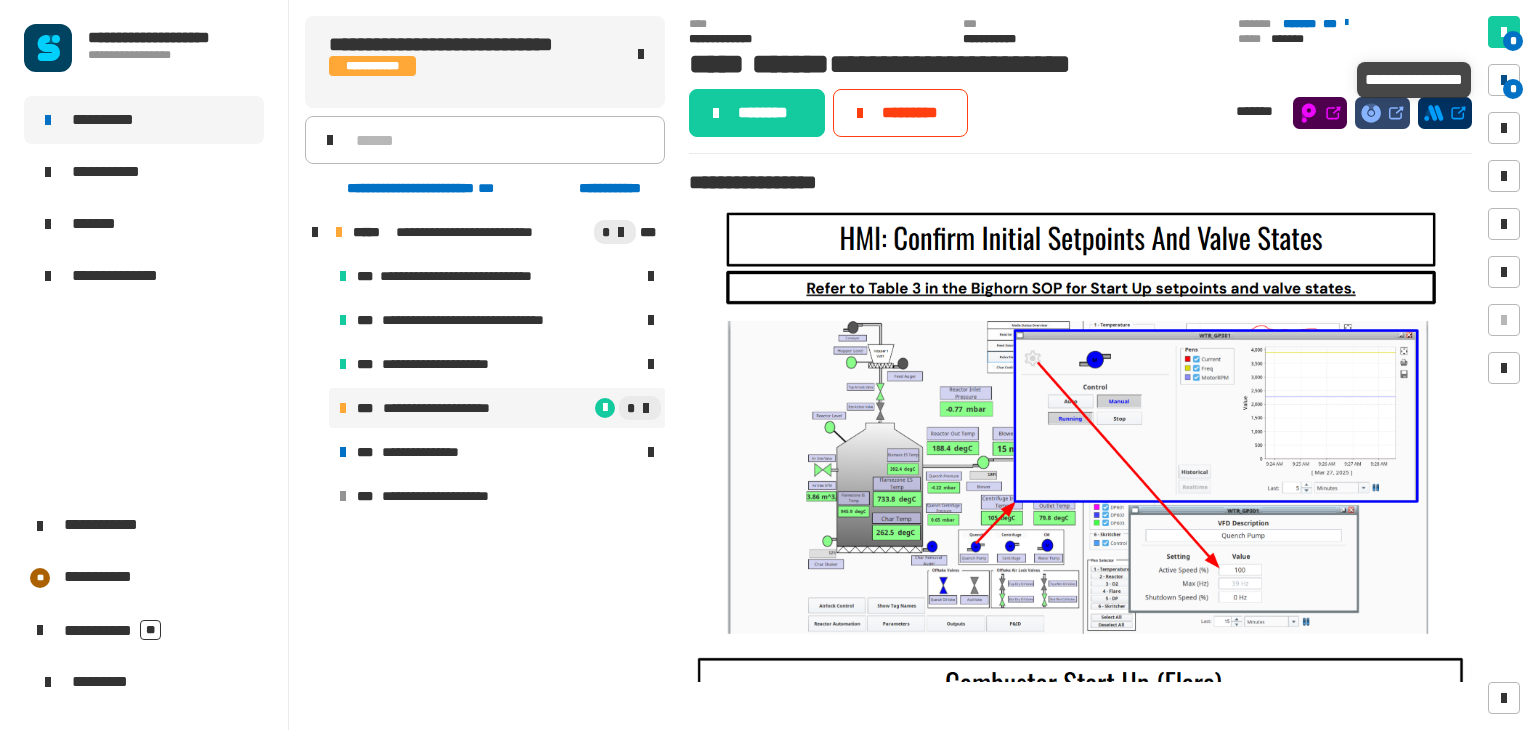 click at bounding box center (1504, 80) 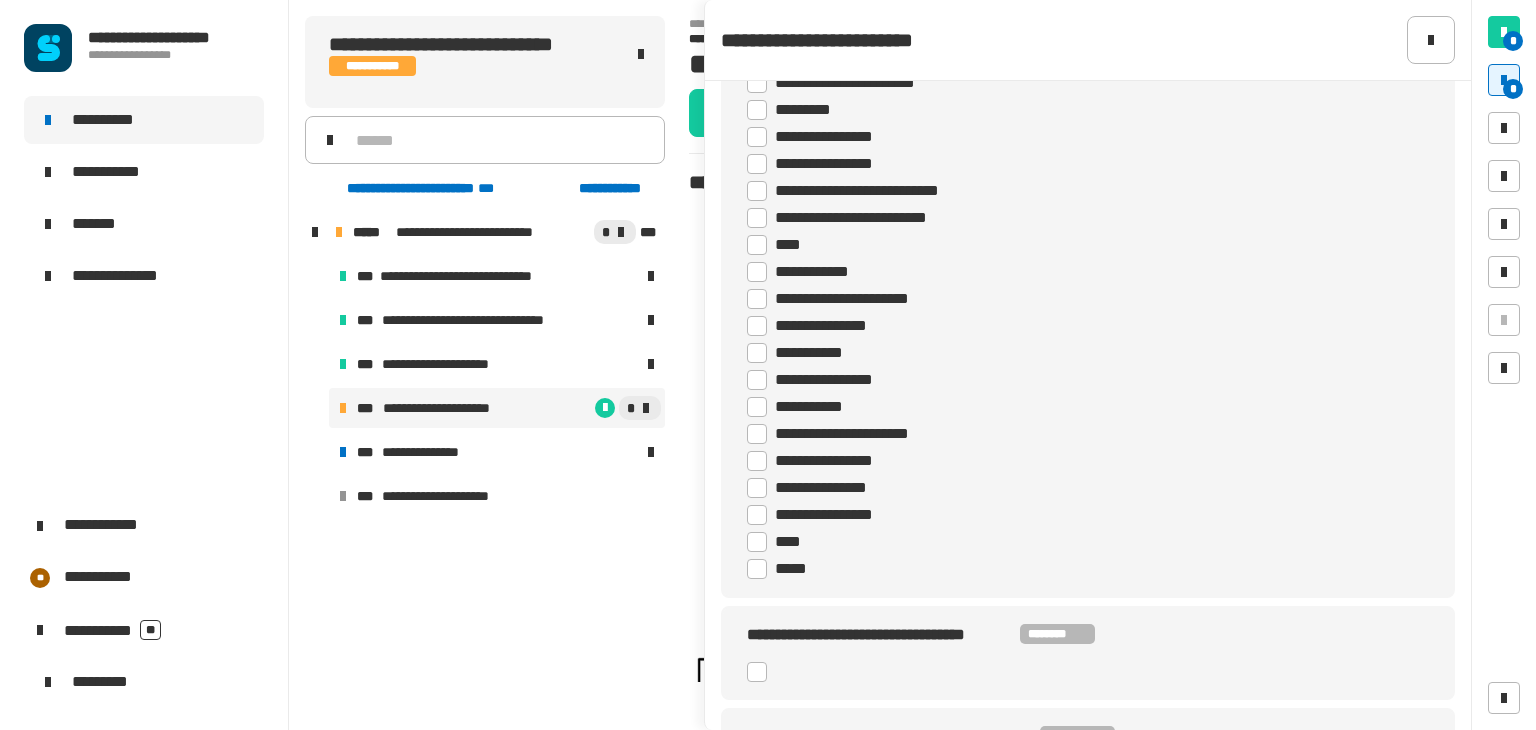 scroll, scrollTop: 360, scrollLeft: 0, axis: vertical 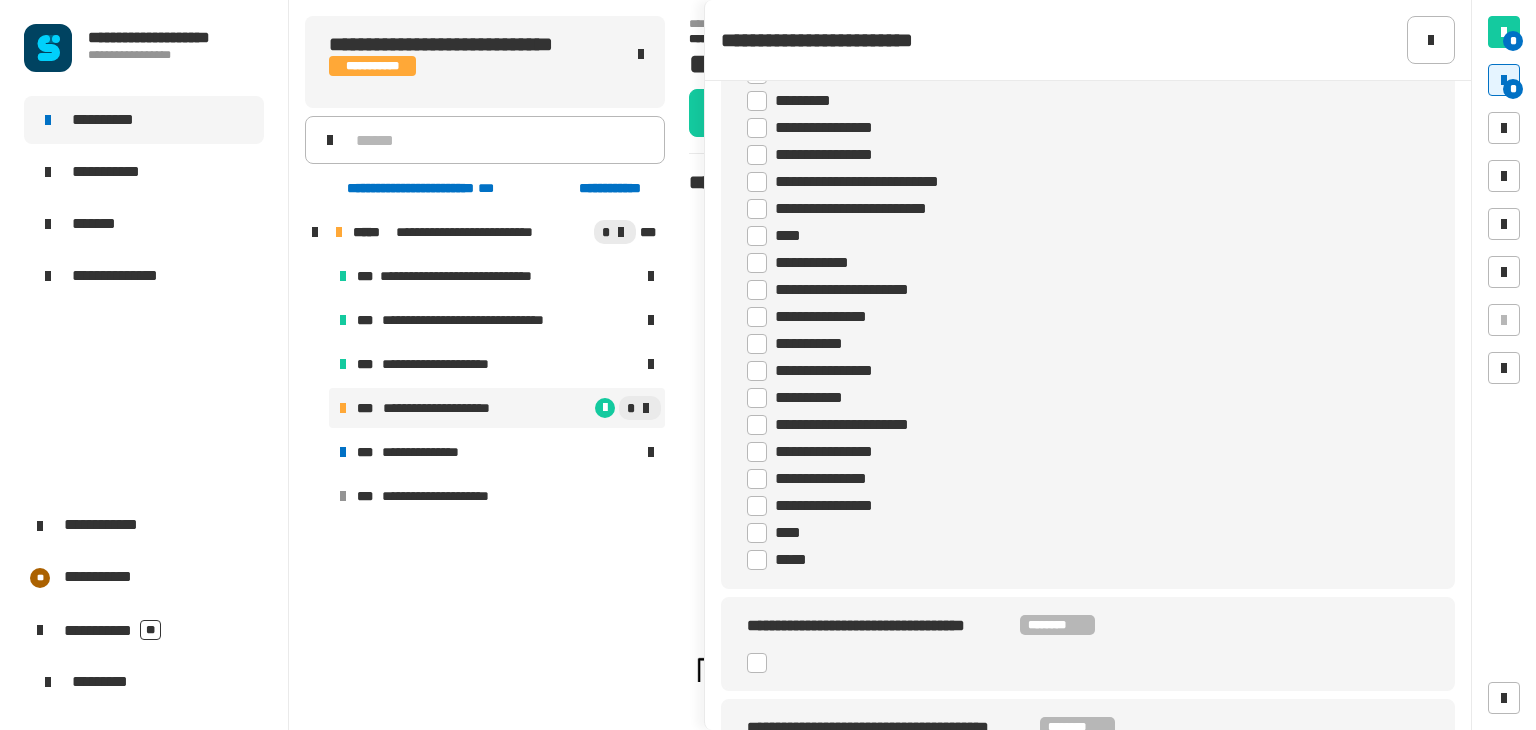 click 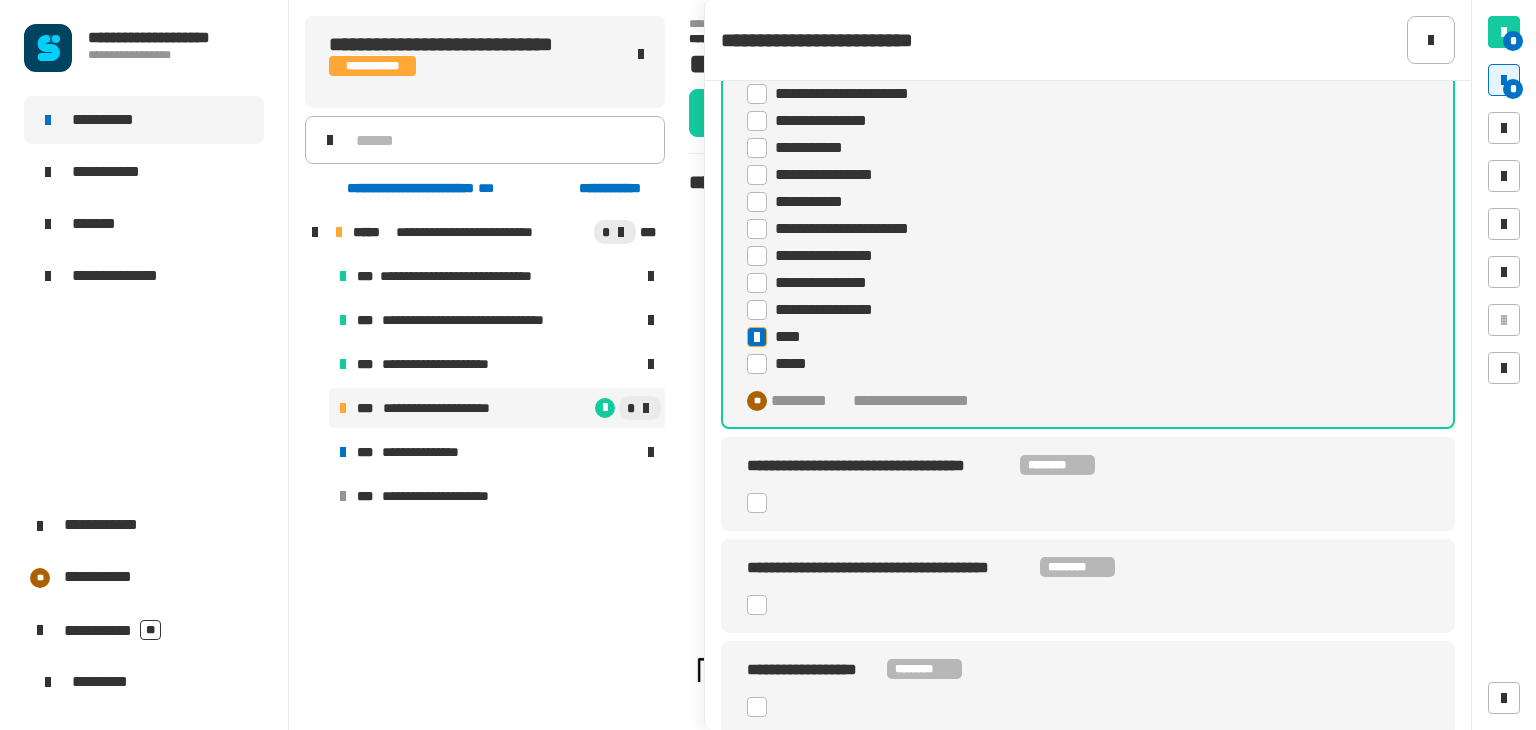 scroll, scrollTop: 572, scrollLeft: 0, axis: vertical 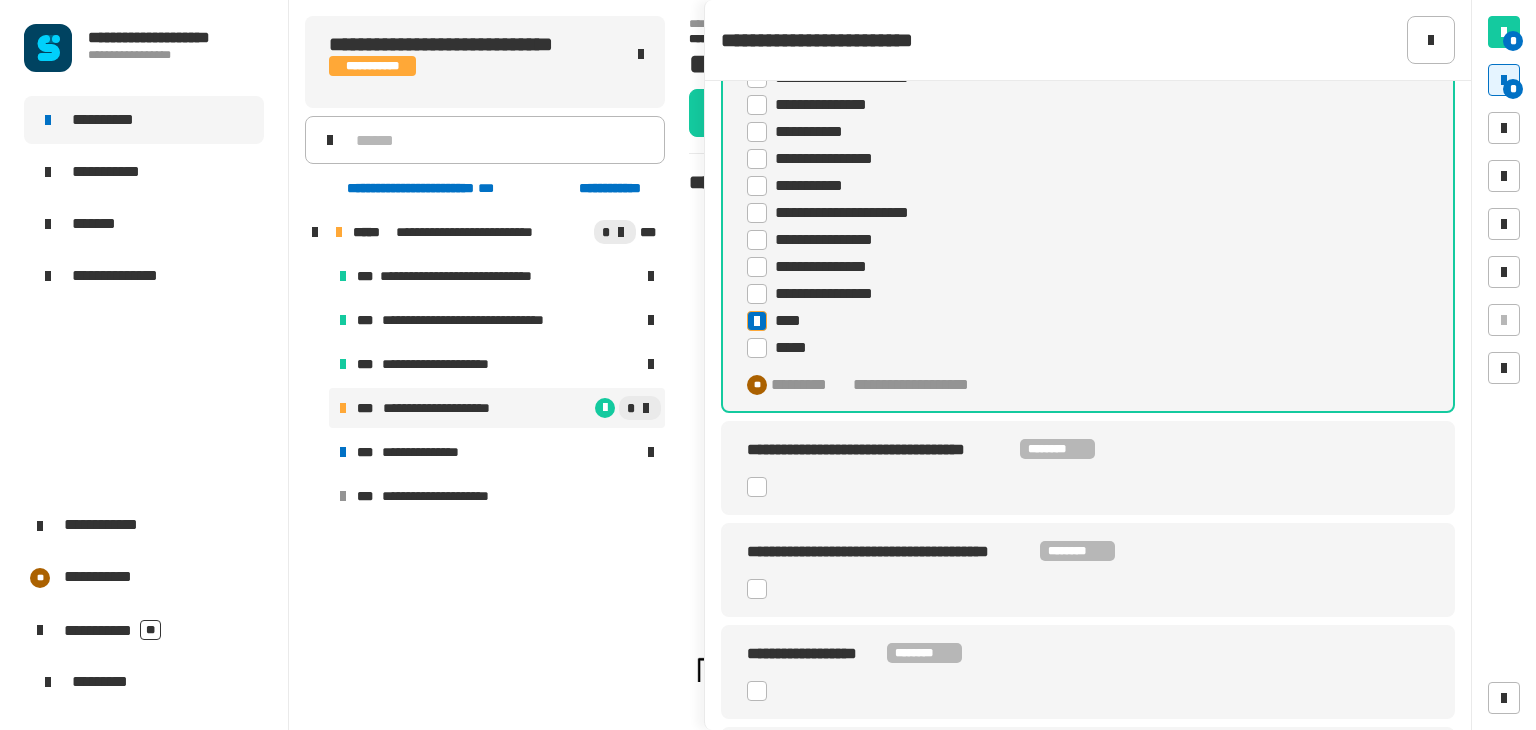 click 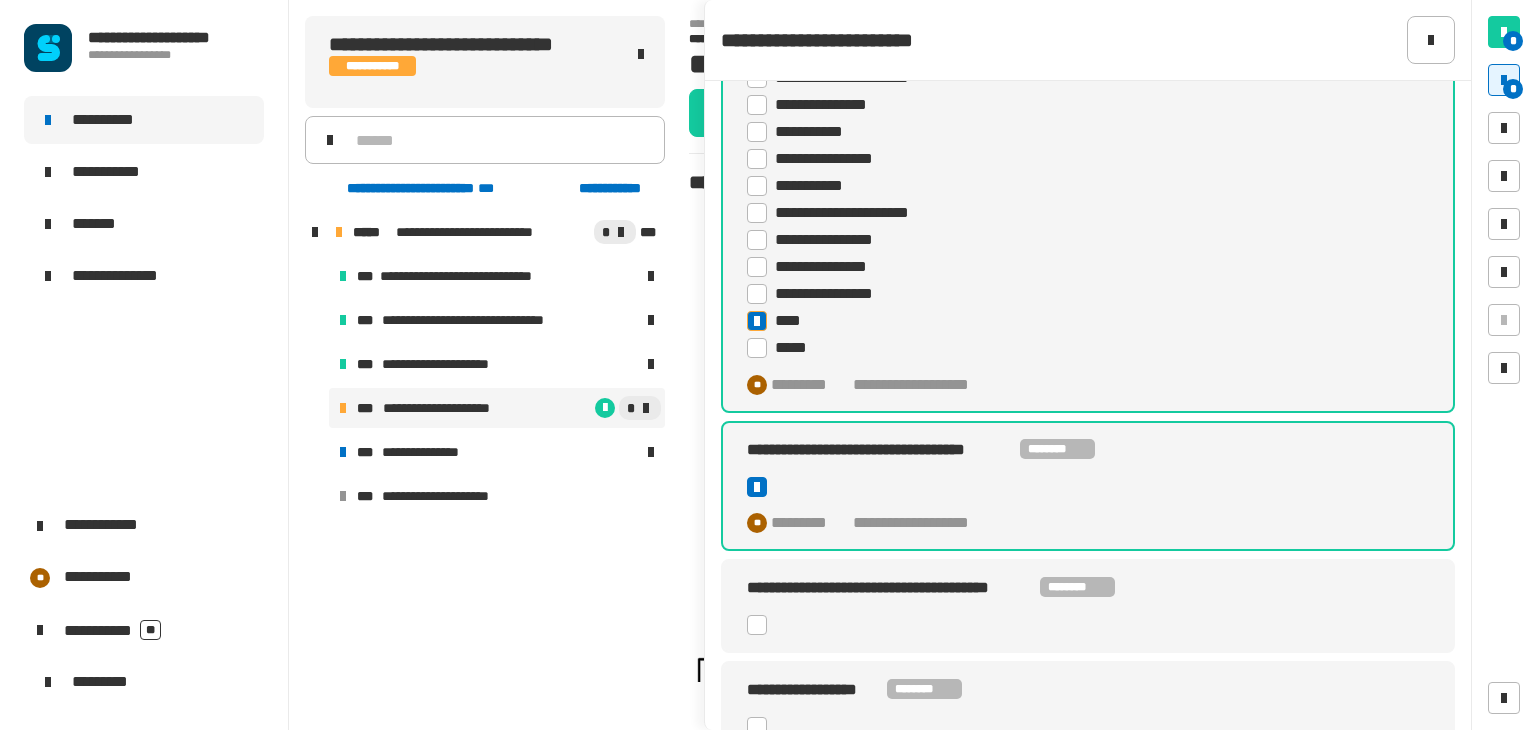 click 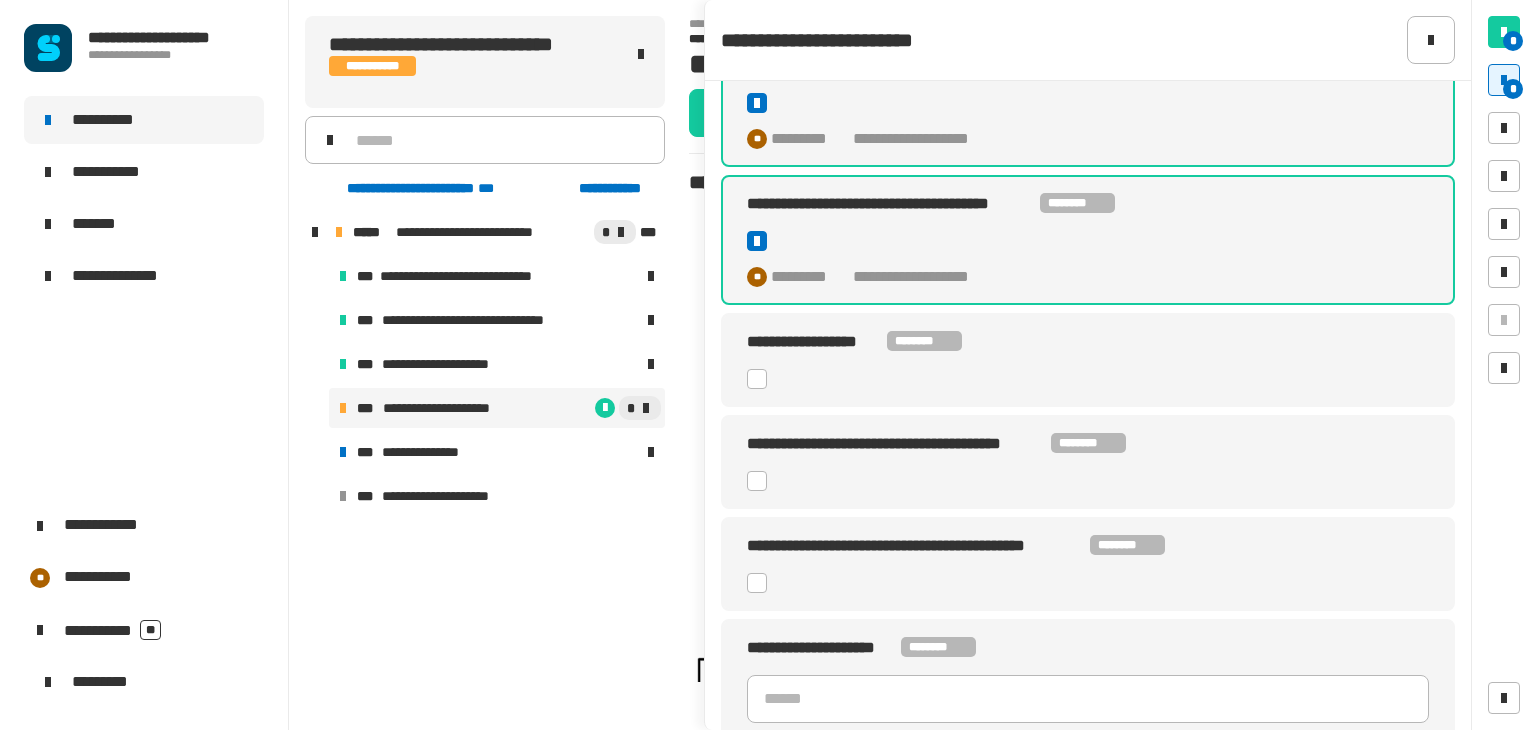 scroll, scrollTop: 961, scrollLeft: 0, axis: vertical 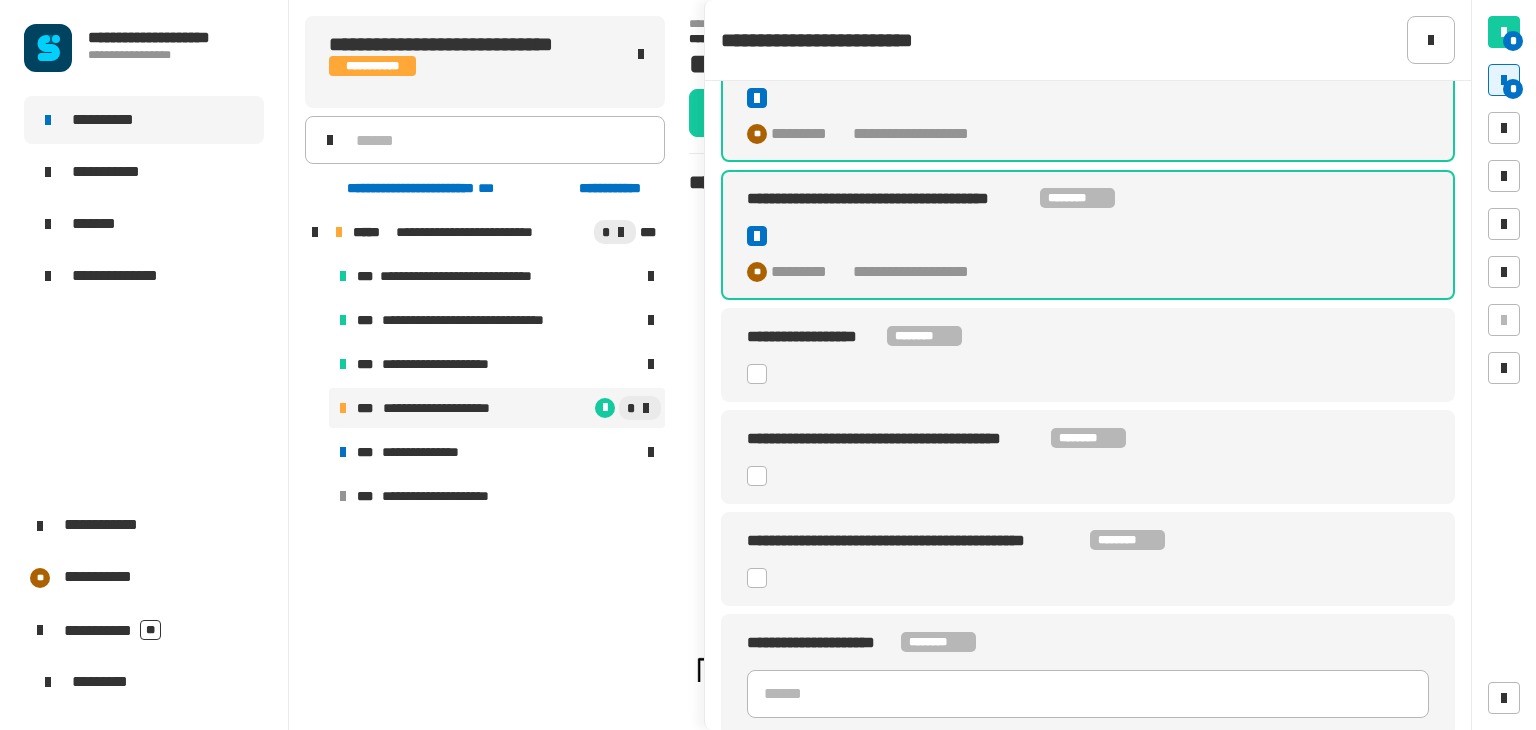 click 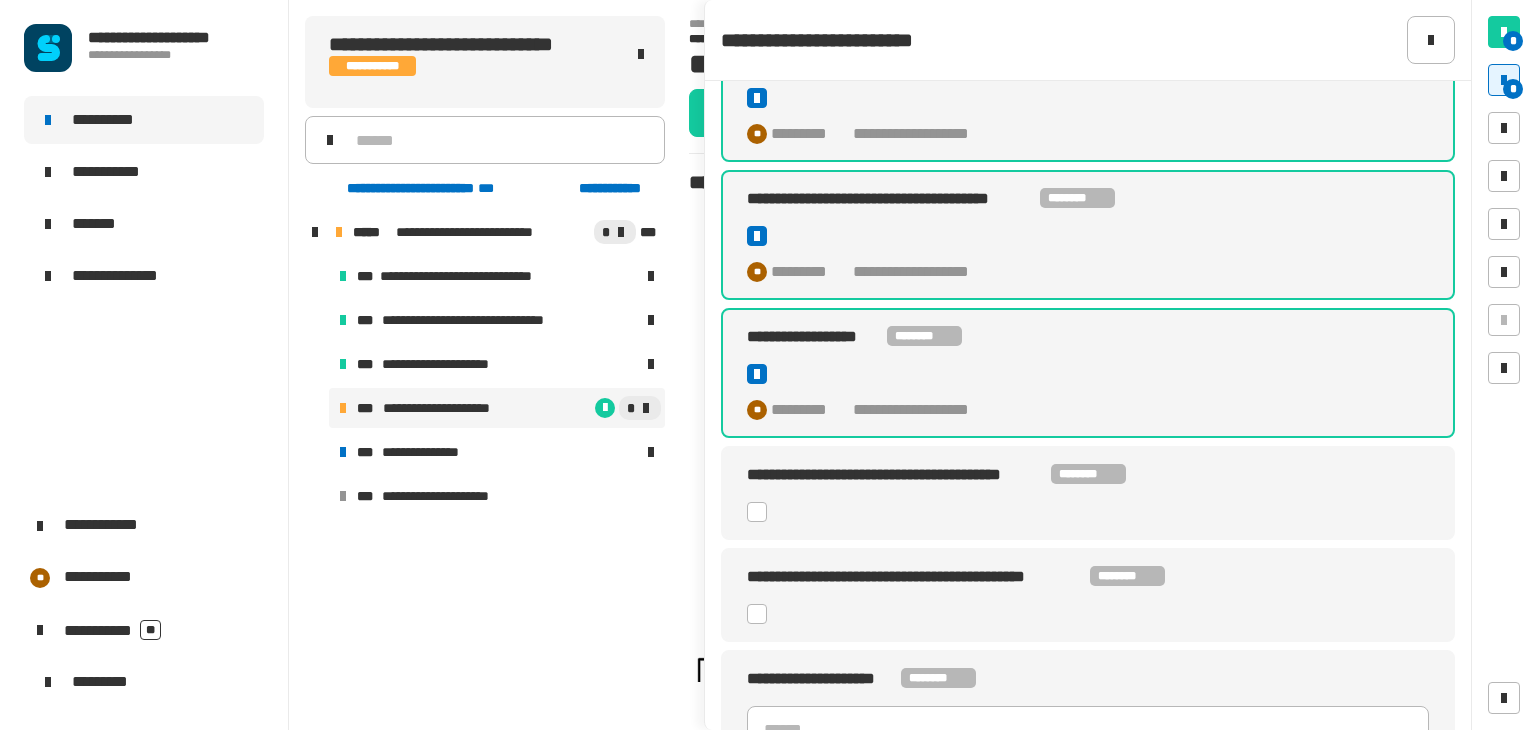 click 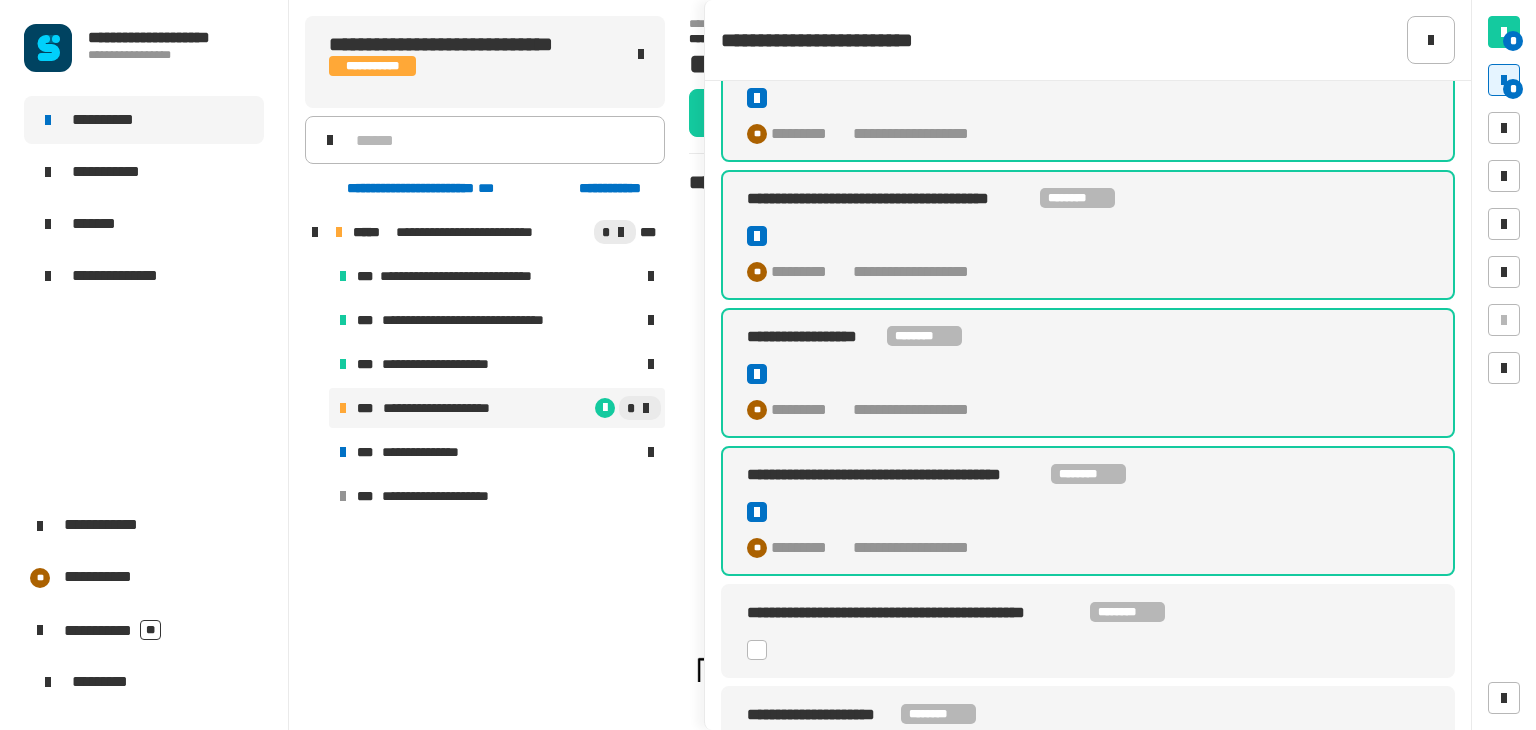 scroll, scrollTop: 1033, scrollLeft: 0, axis: vertical 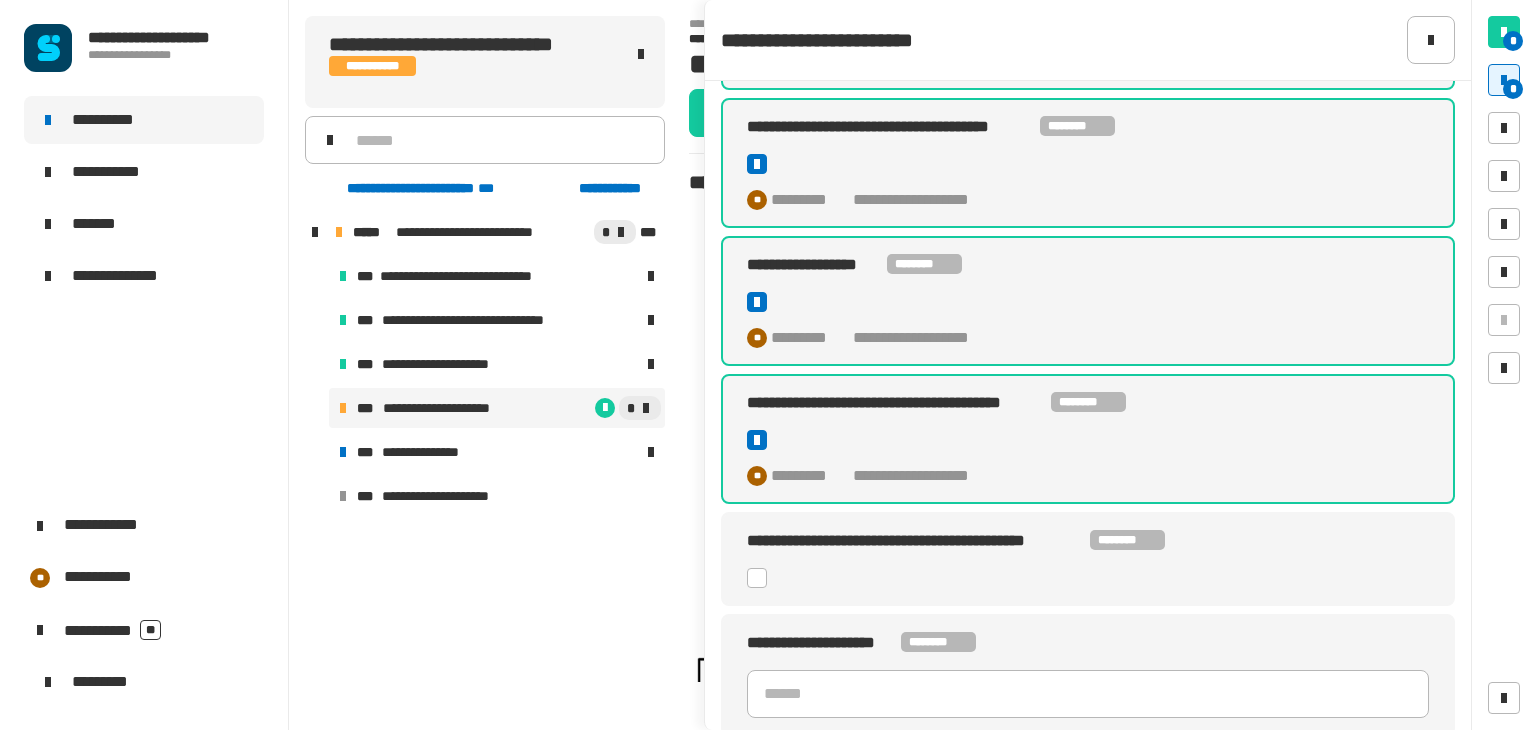 click 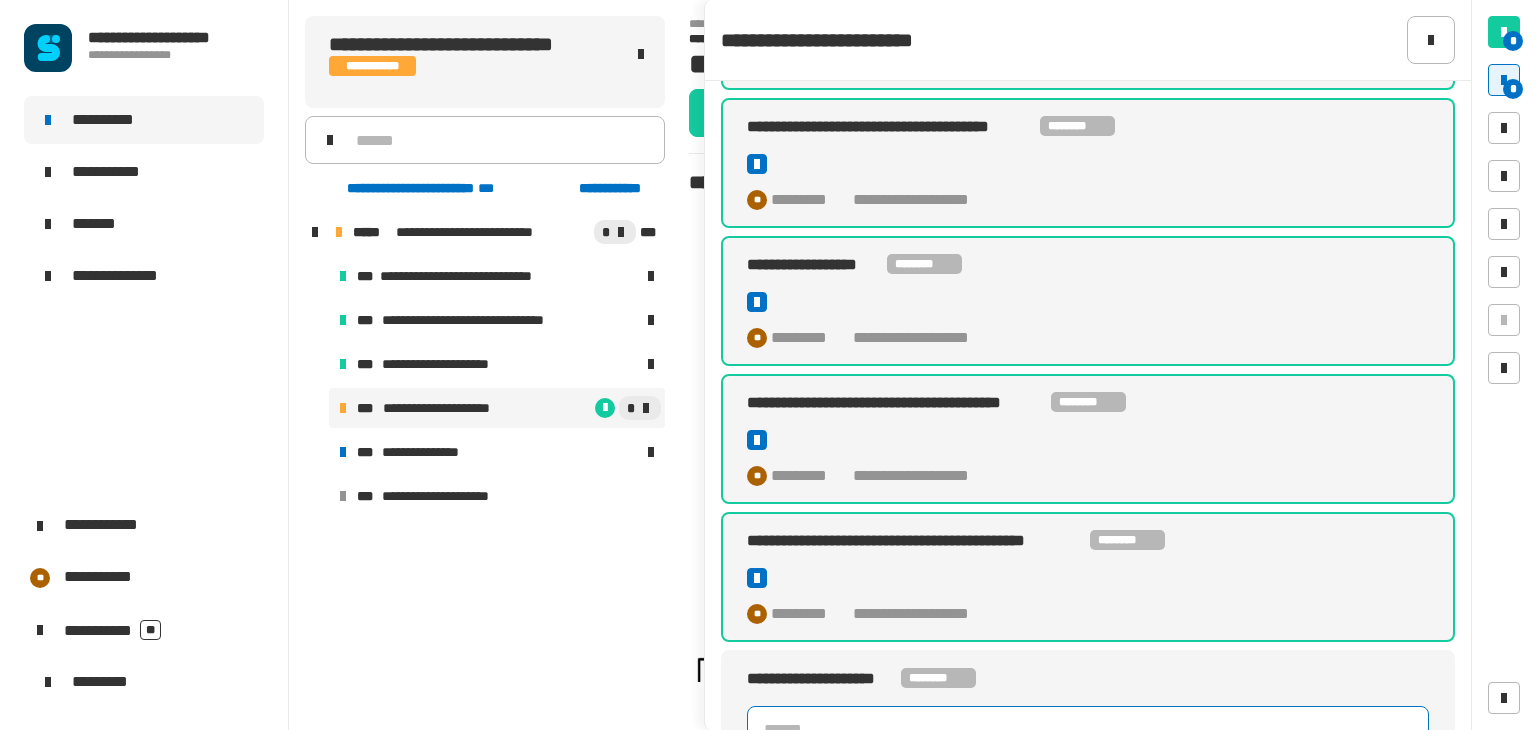 scroll, scrollTop: 1069, scrollLeft: 0, axis: vertical 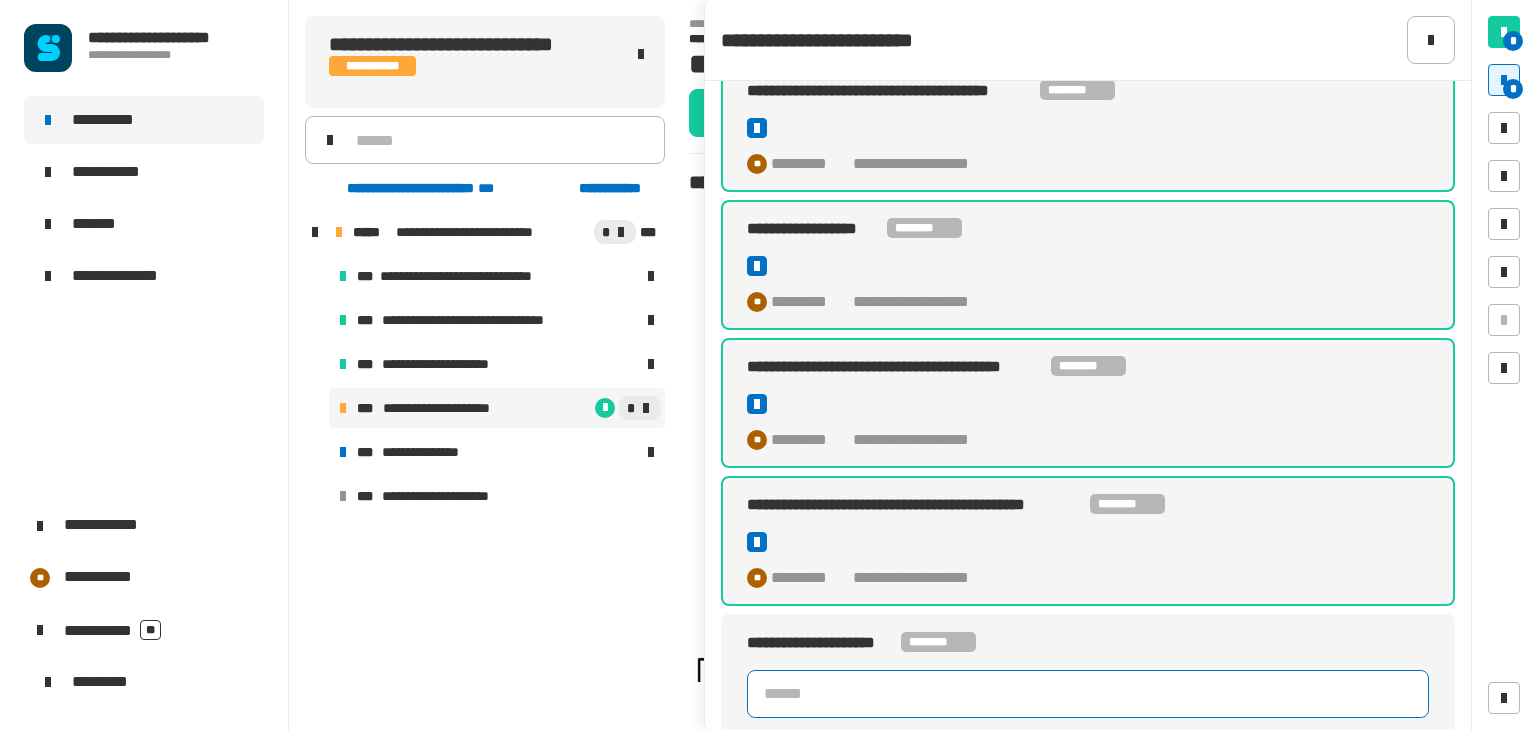 click 